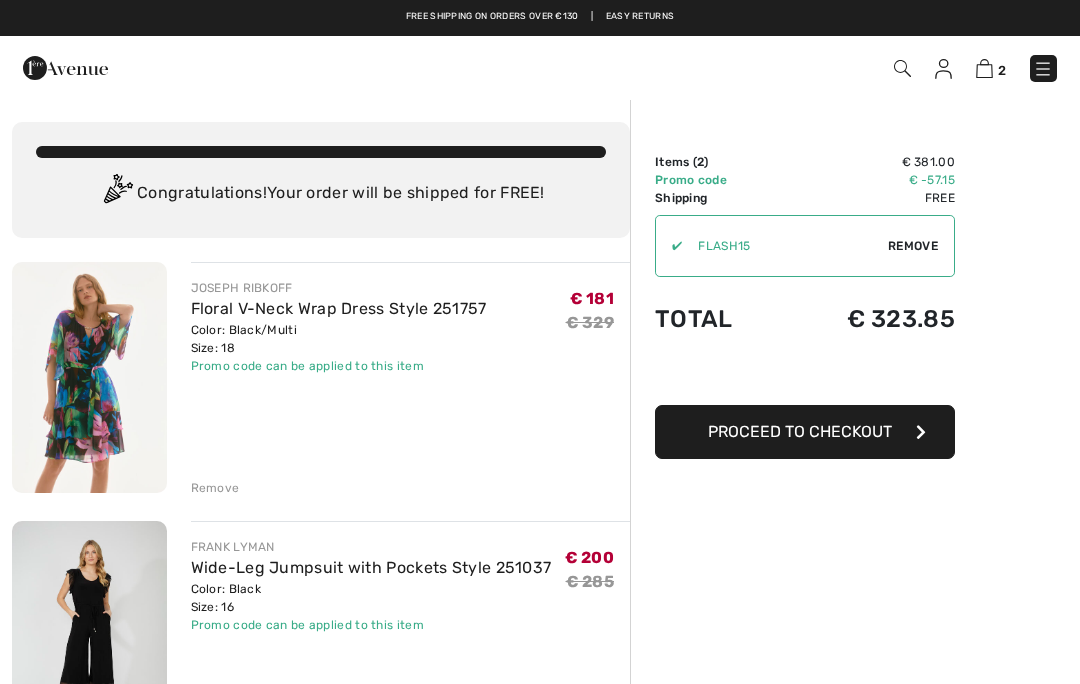 scroll, scrollTop: 0, scrollLeft: 0, axis: both 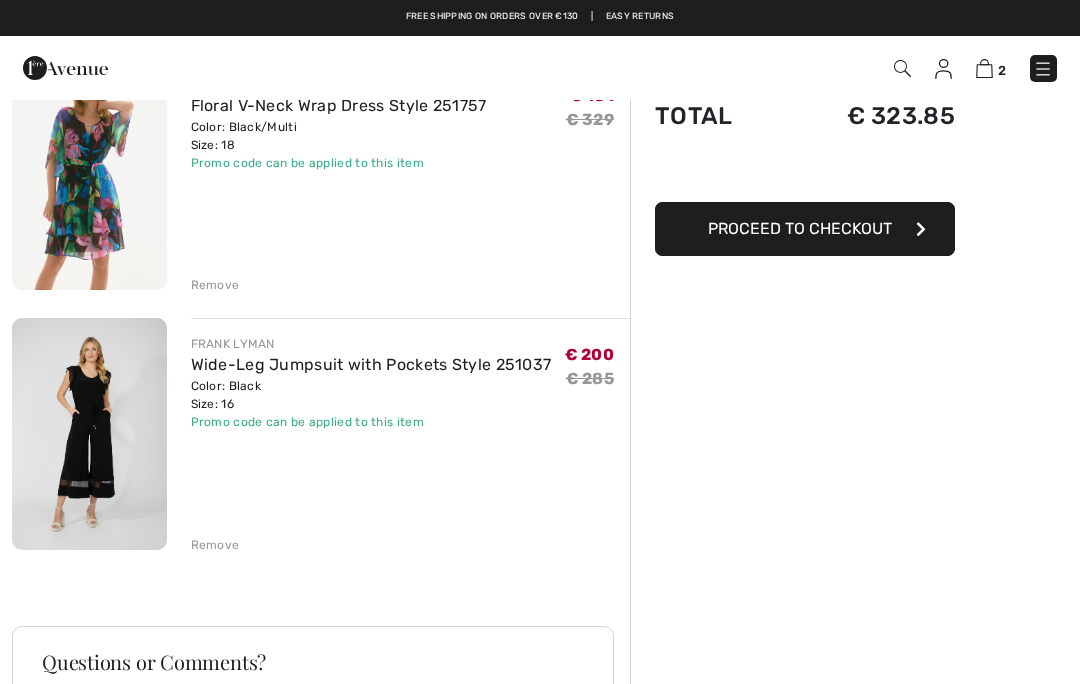 click on "Order Summary			 Details
Items ( 2 )
€ 381.00
Promo code € -57.15
Shipping
Free
Tax1 € 0.00
Tax2 € 0.00
Duties & Taxes € 0.00
✔
Apply
Remove
Total
€ 323.85
Proceed to Checkout" at bounding box center (855, 480) 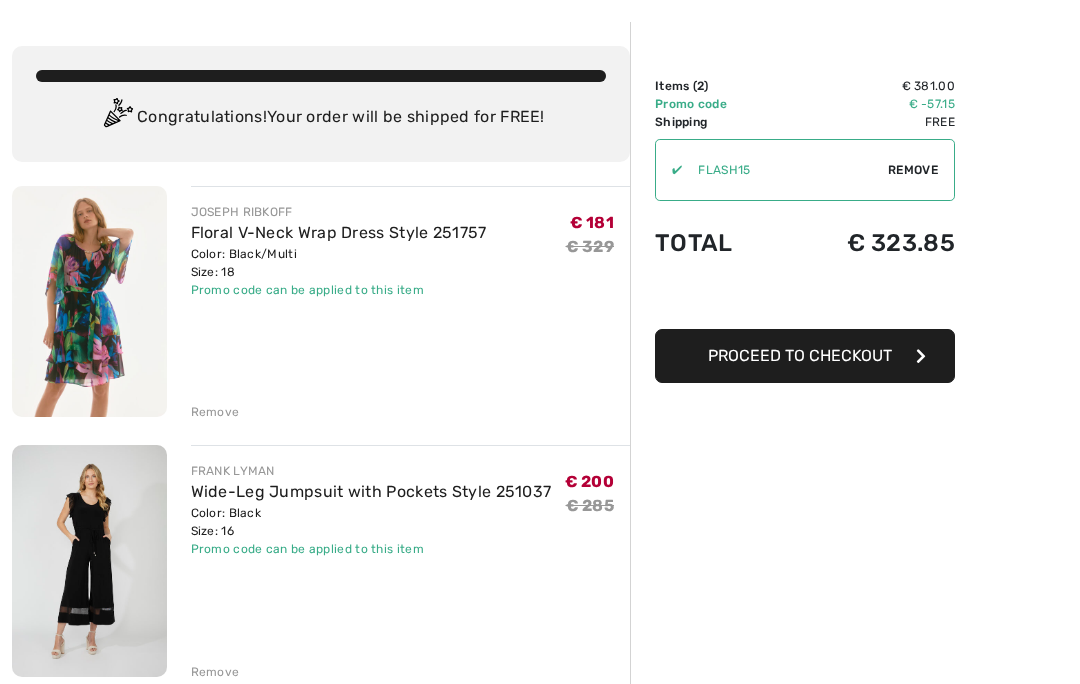 scroll, scrollTop: 82, scrollLeft: 0, axis: vertical 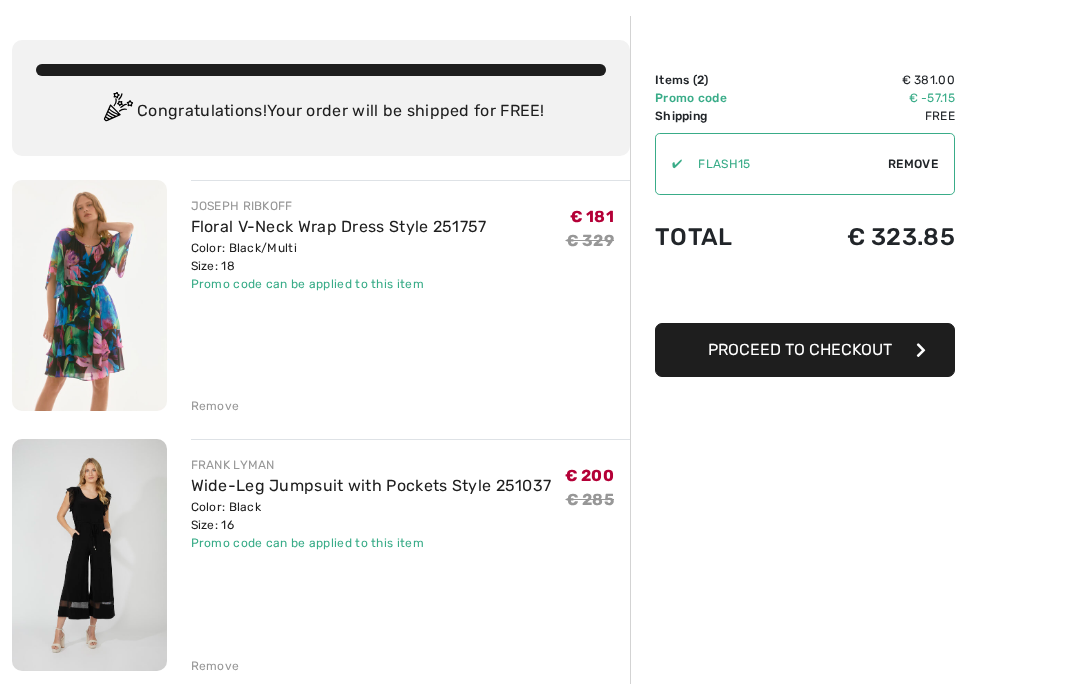 click on "Remove" at bounding box center (215, 666) 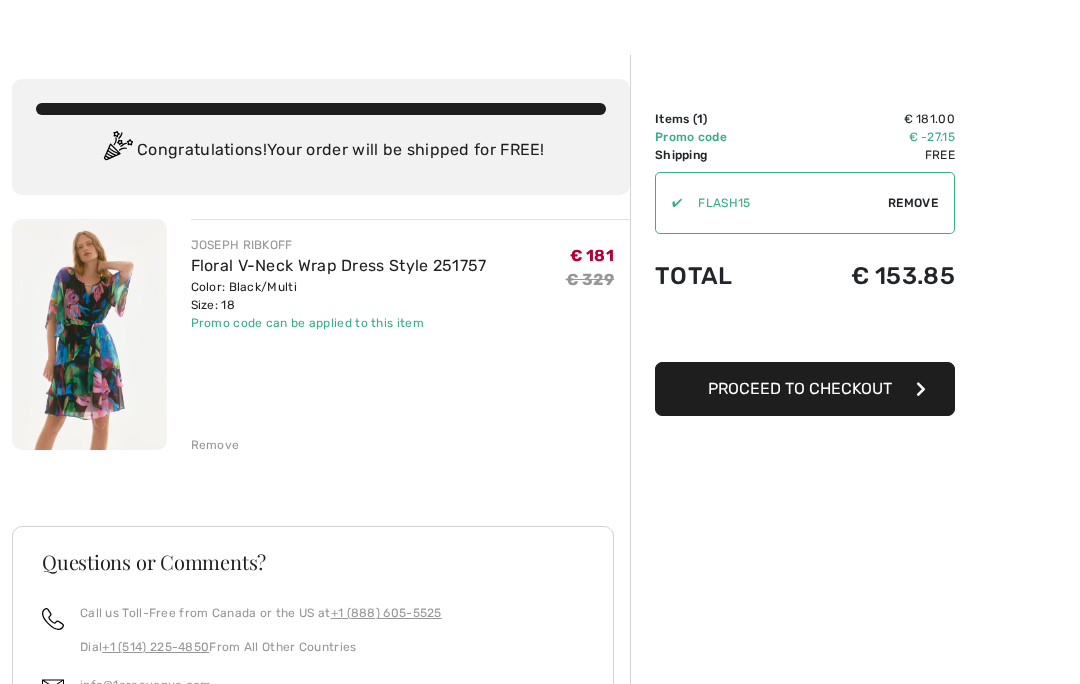 scroll, scrollTop: 0, scrollLeft: 0, axis: both 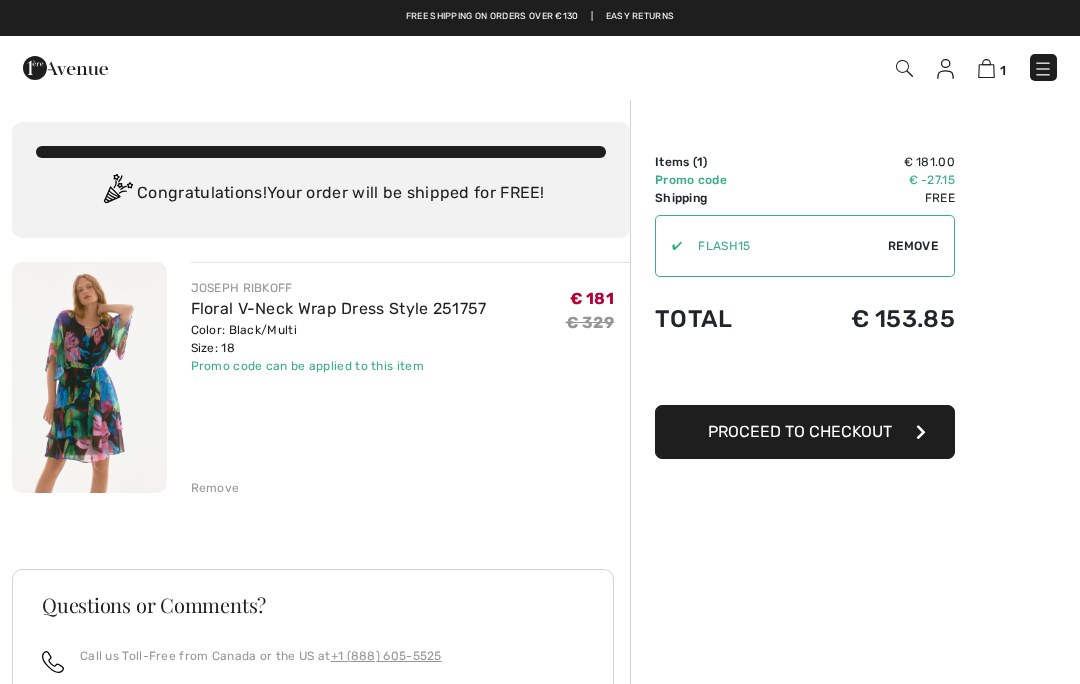 click at bounding box center [1043, 69] 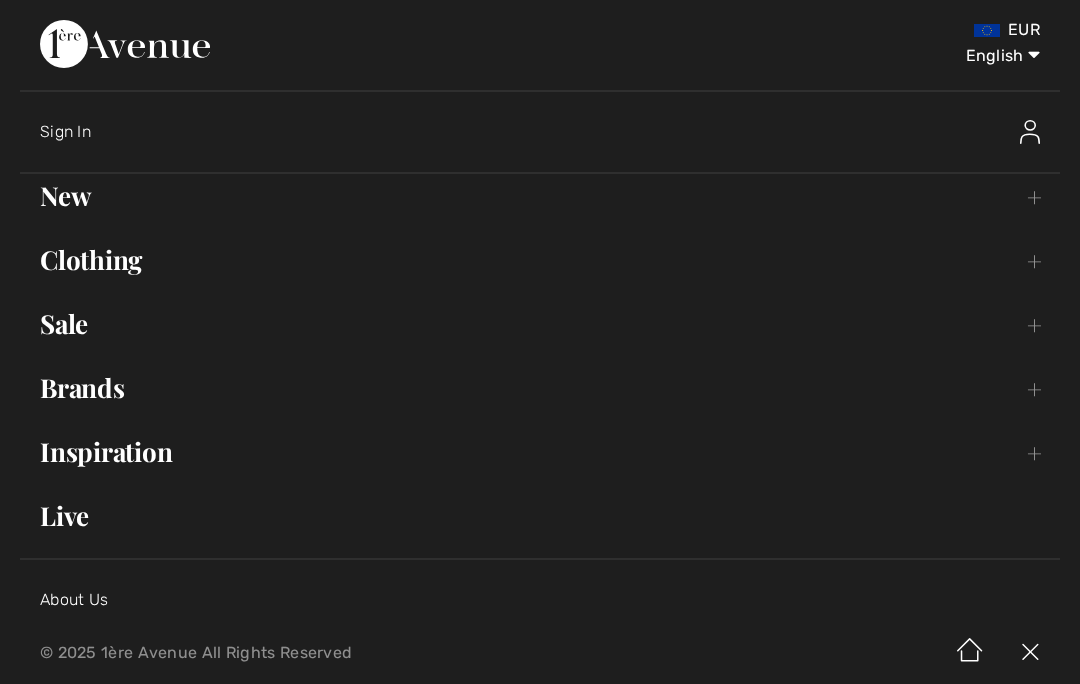 click on "New Toggle submenu" at bounding box center (540, 196) 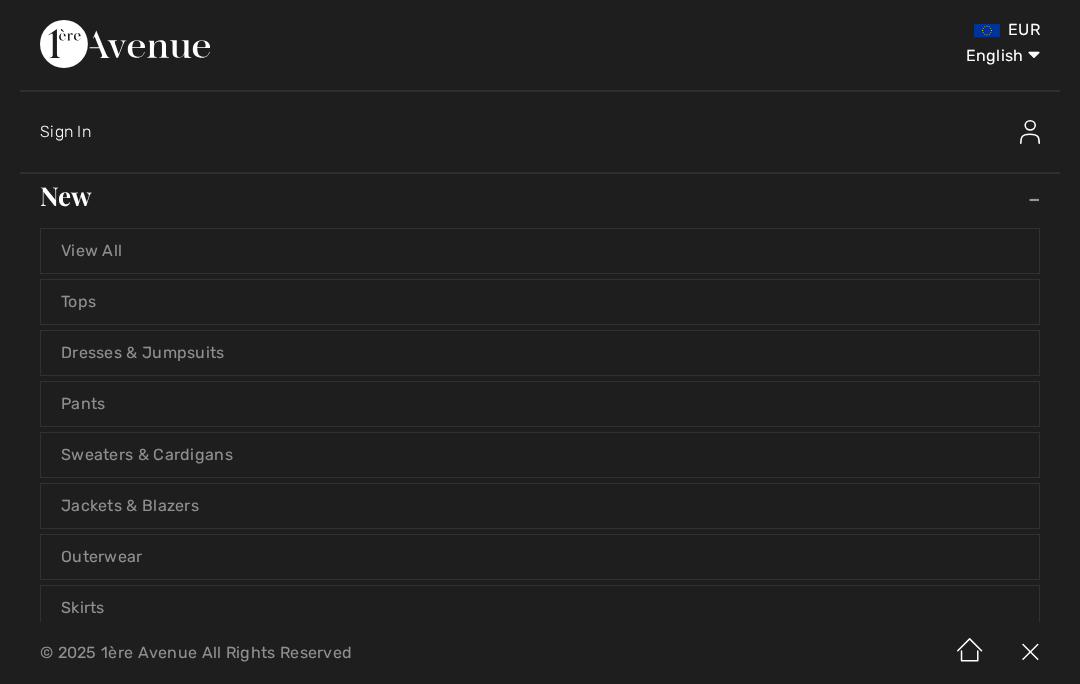 click on "Dresses & Jumpsuits" at bounding box center [540, 353] 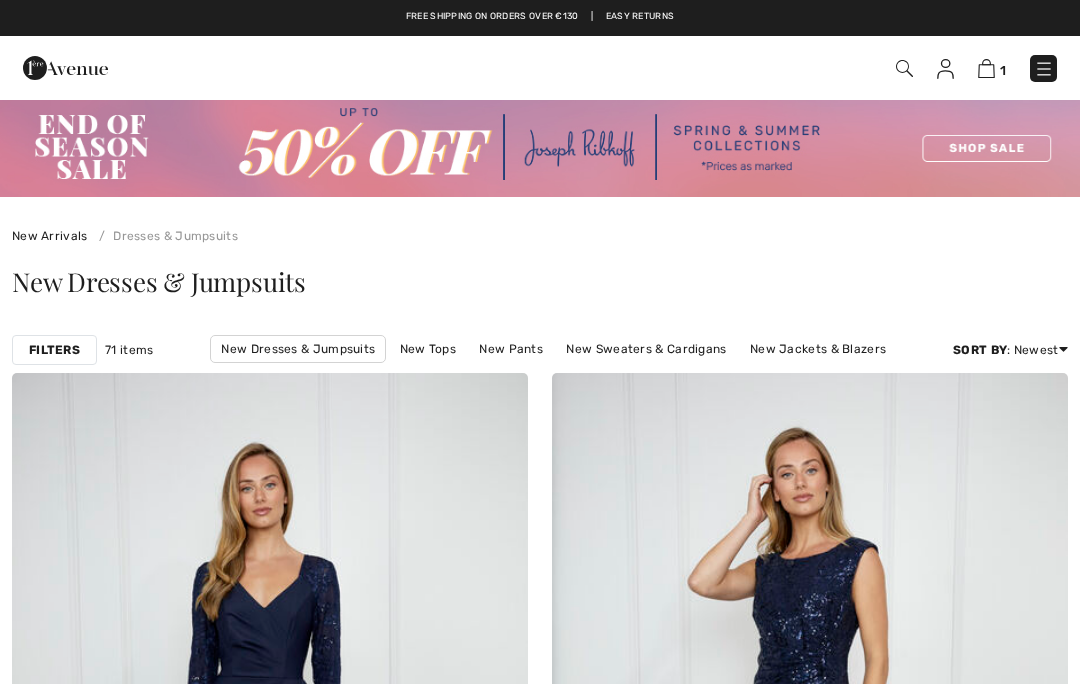 scroll, scrollTop: 0, scrollLeft: 0, axis: both 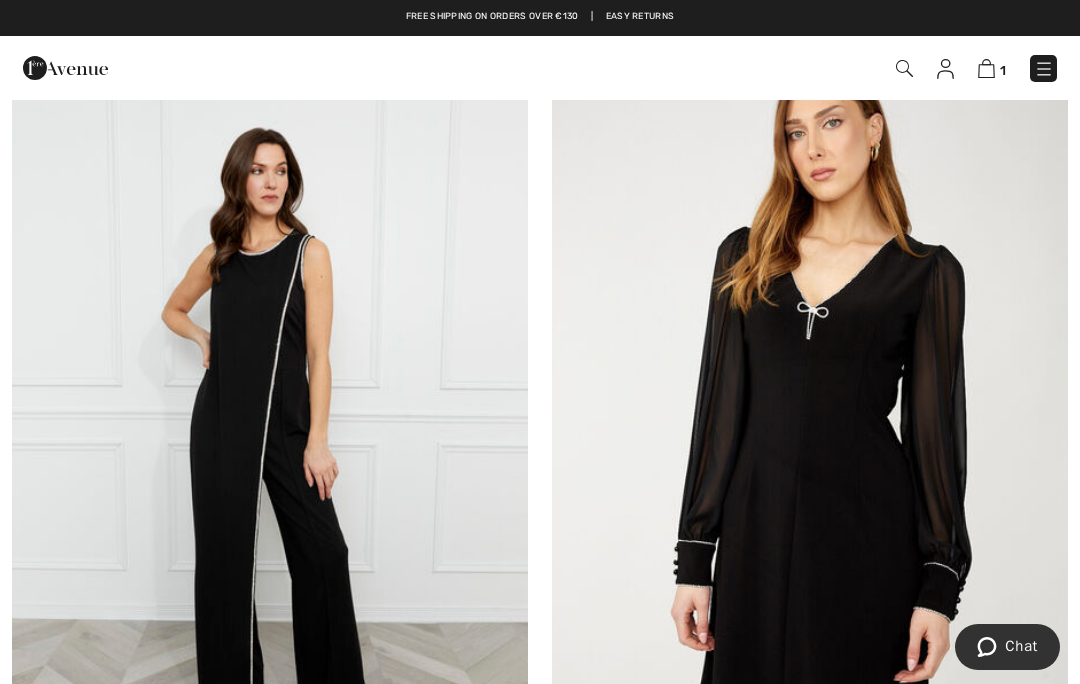 click at bounding box center (1044, 69) 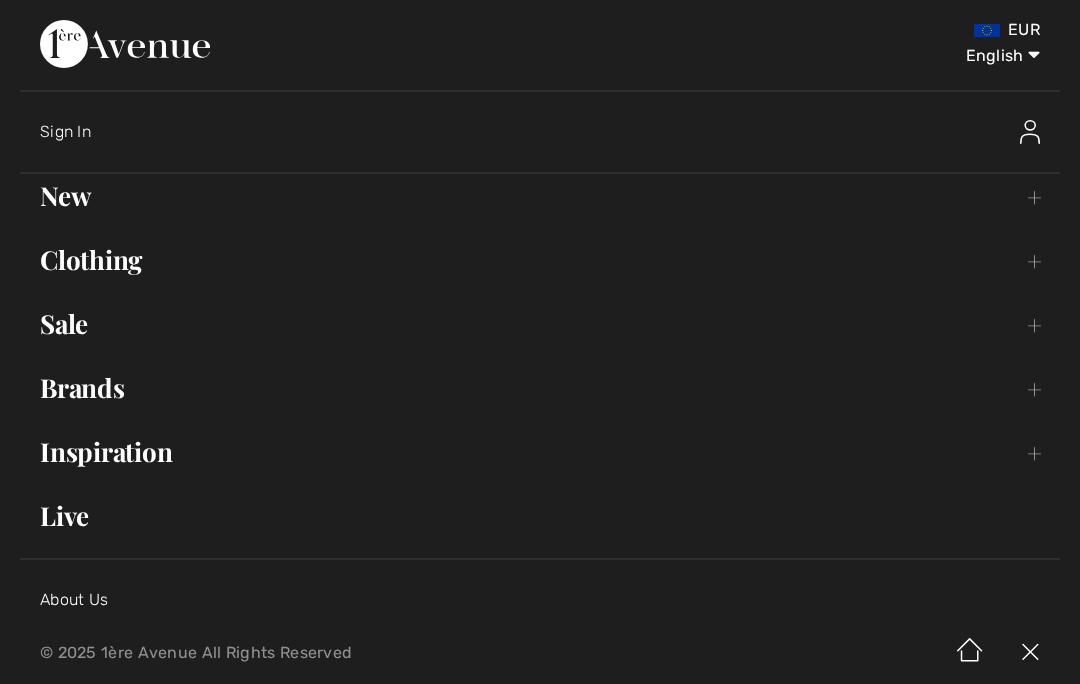 click on "Sale Toggle submenu" at bounding box center [540, 324] 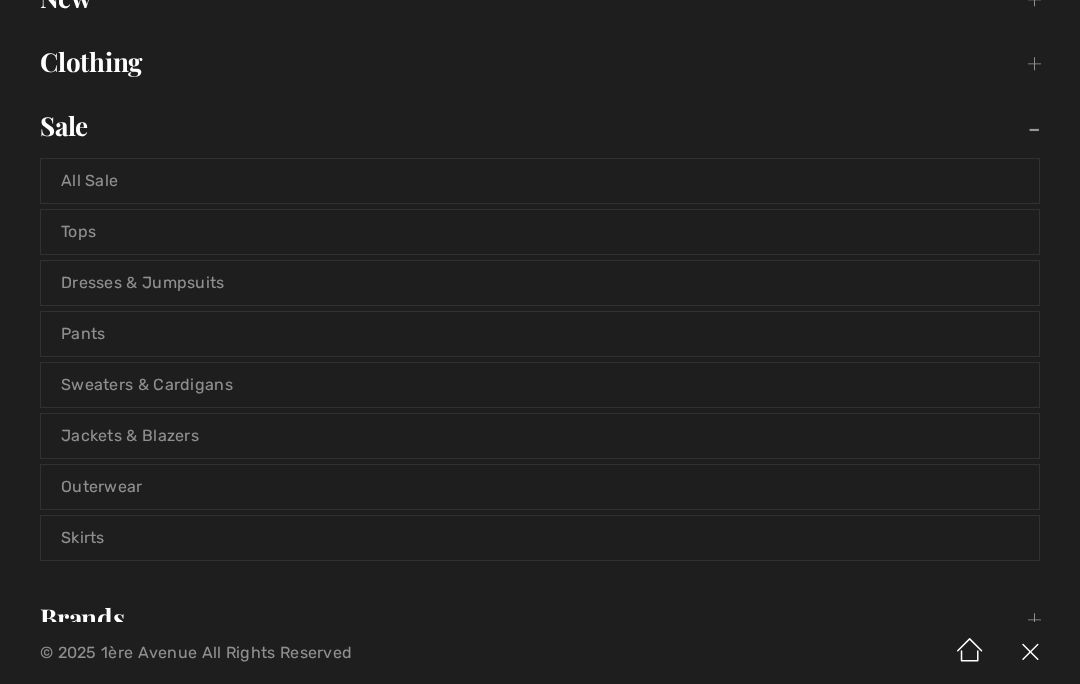 scroll, scrollTop: 203, scrollLeft: 0, axis: vertical 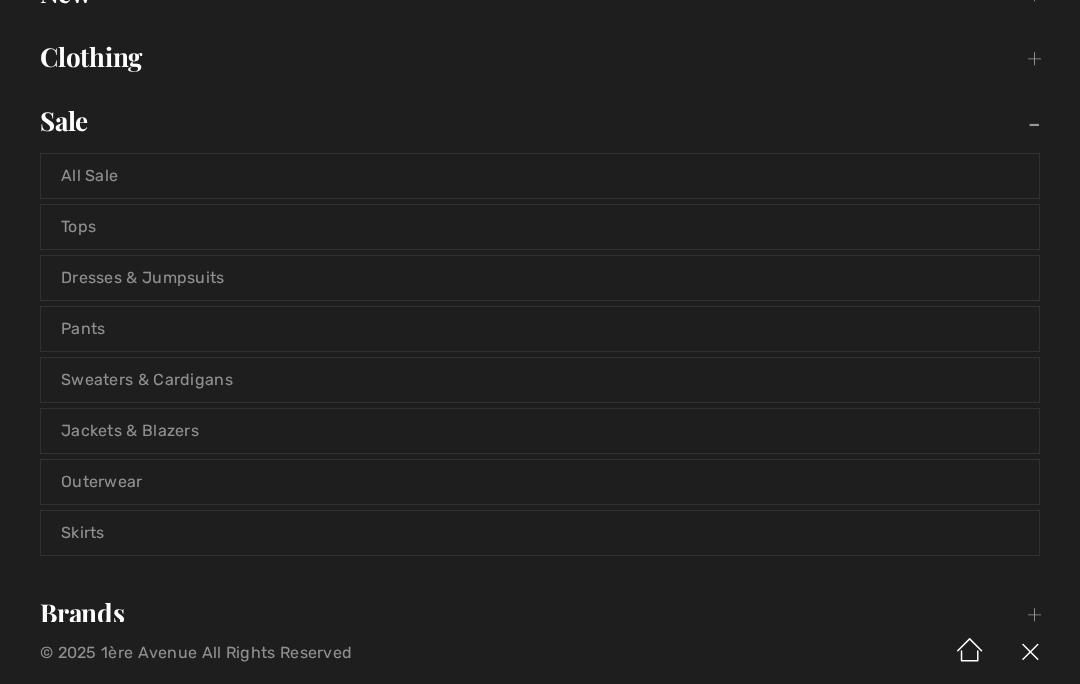 click on "Pants" at bounding box center (540, 329) 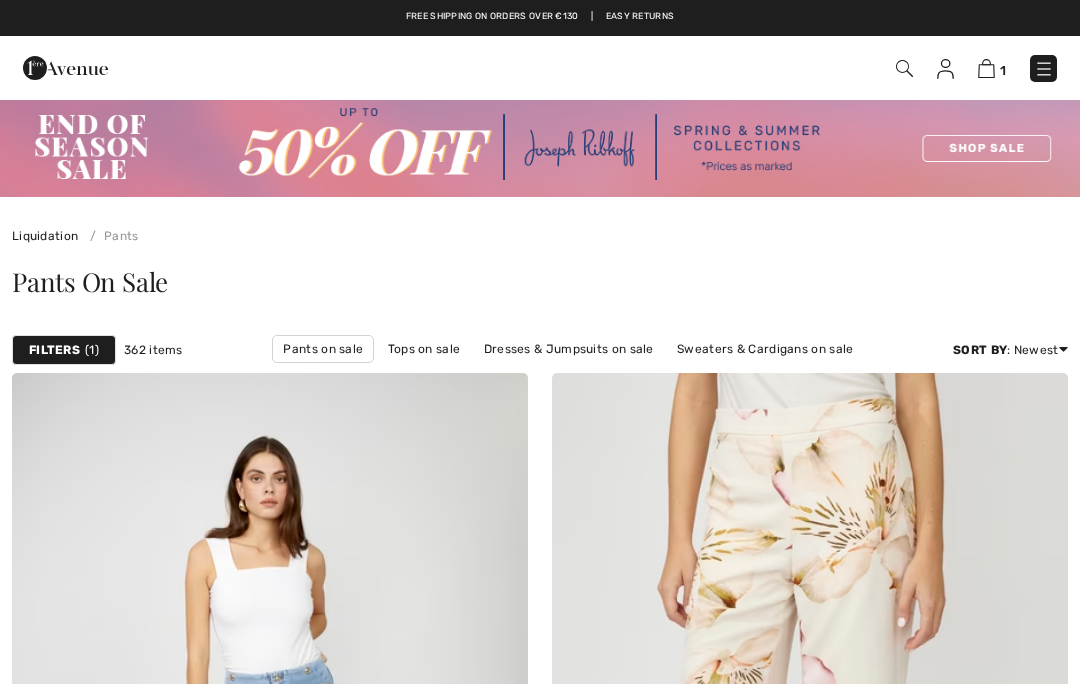 scroll, scrollTop: 0, scrollLeft: 0, axis: both 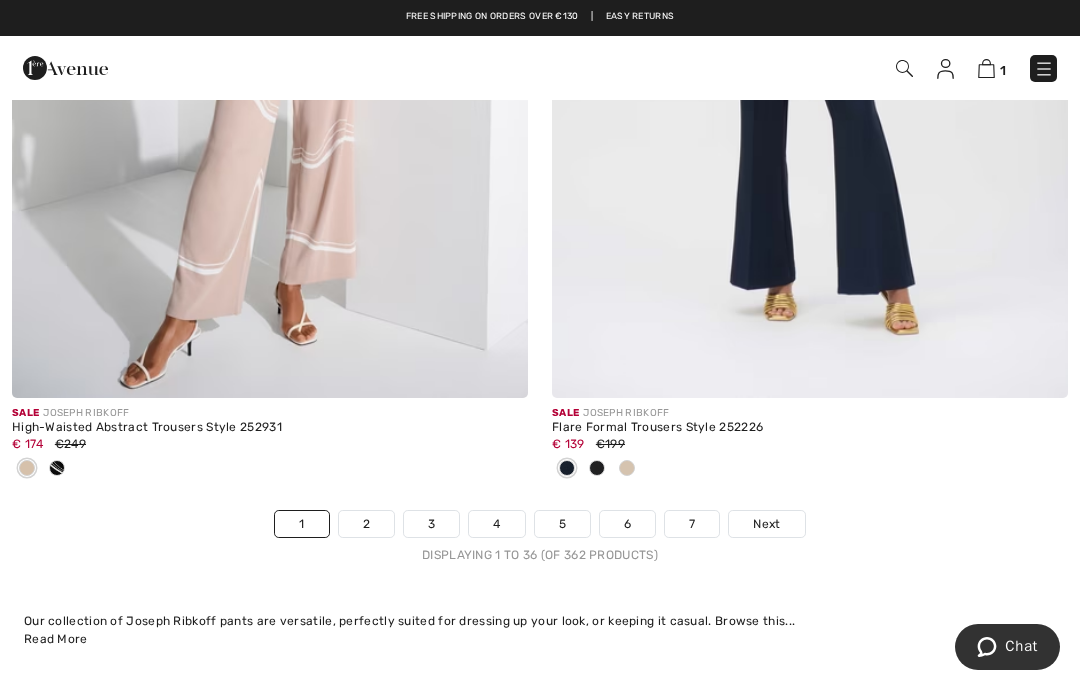 click on "2" at bounding box center (366, 524) 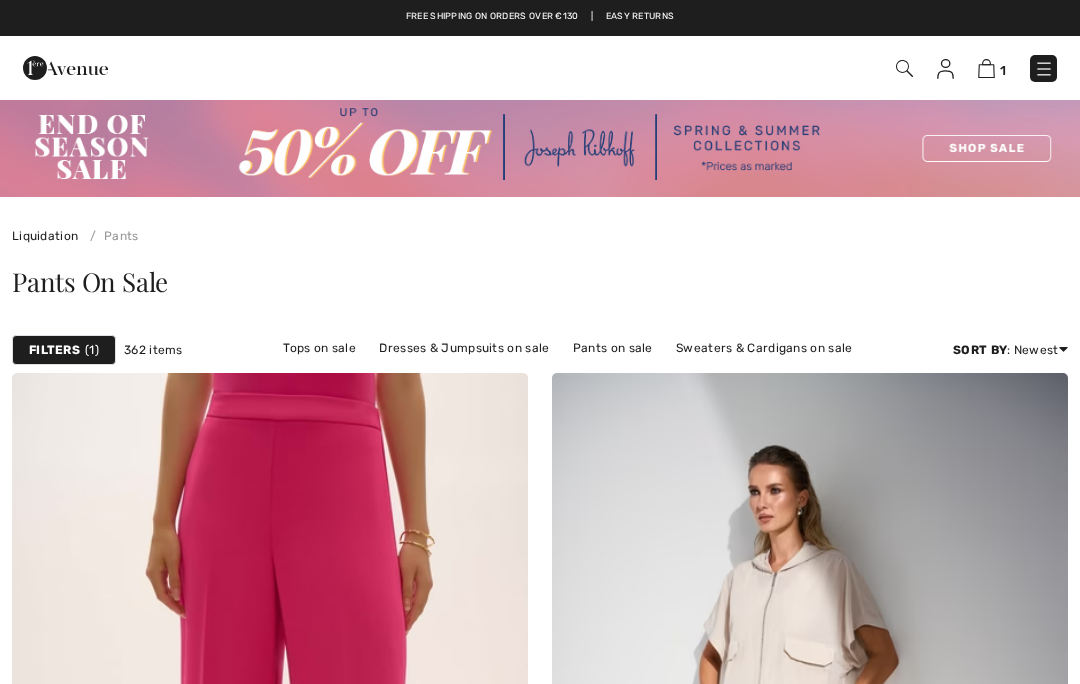 scroll, scrollTop: 602, scrollLeft: 0, axis: vertical 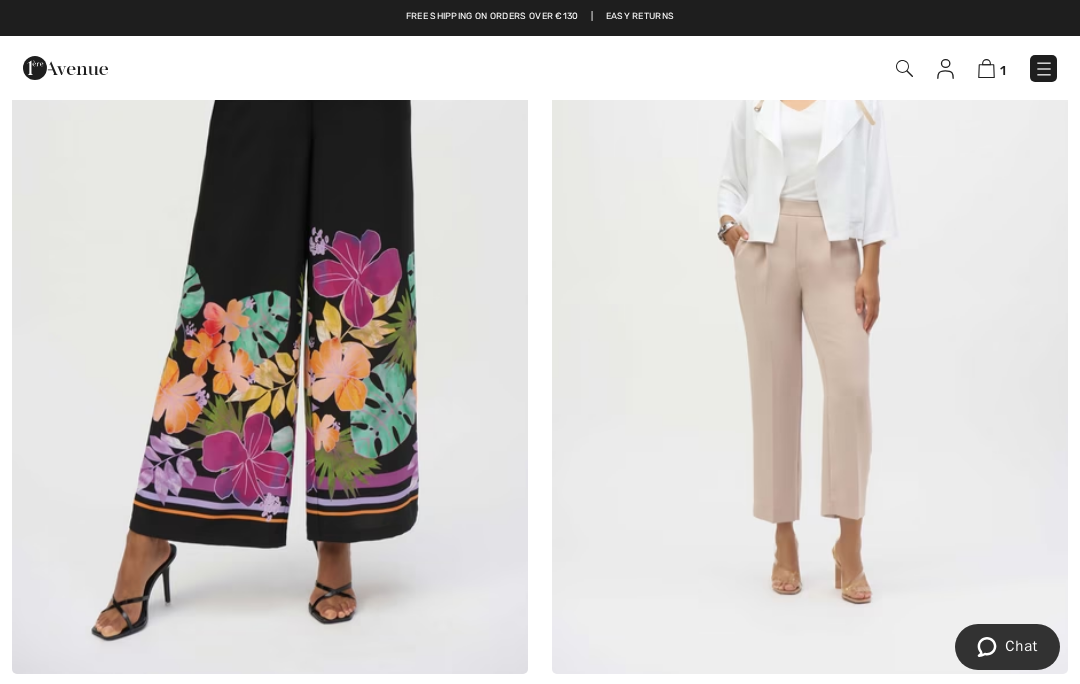 click at bounding box center [270, 287] 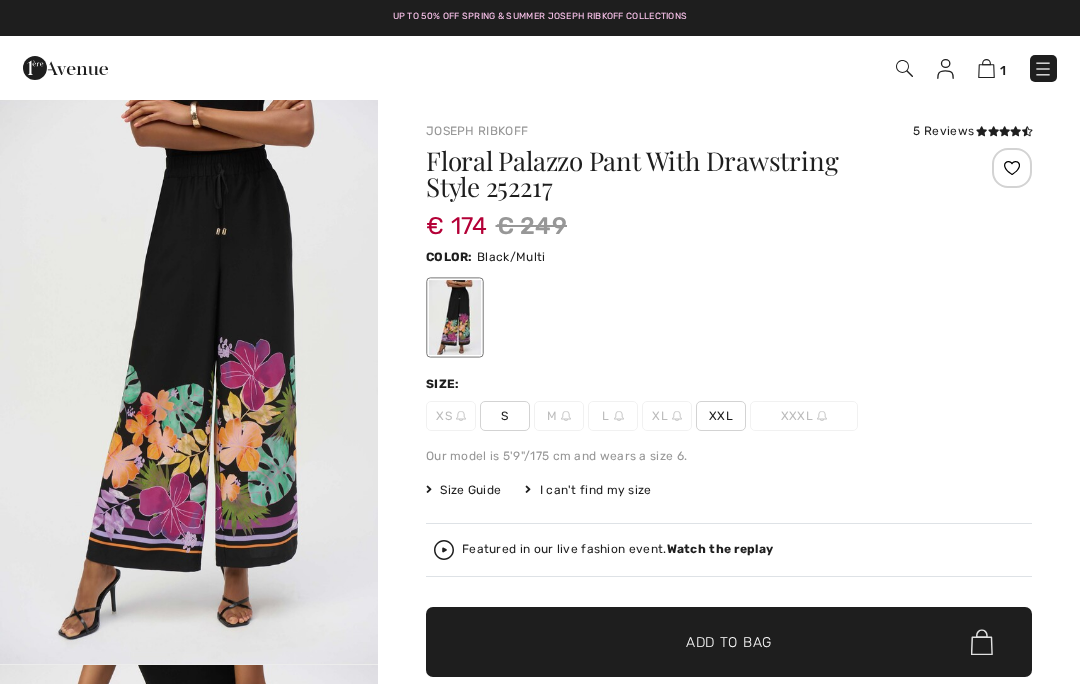 scroll, scrollTop: 0, scrollLeft: 0, axis: both 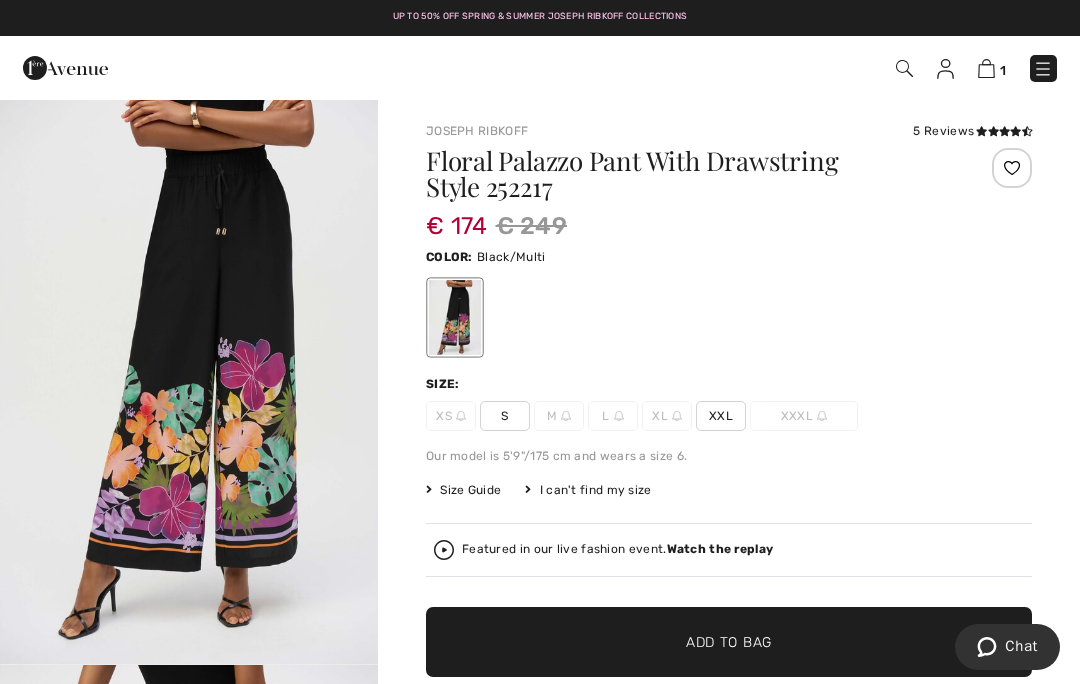 click on "XXL" at bounding box center [721, 416] 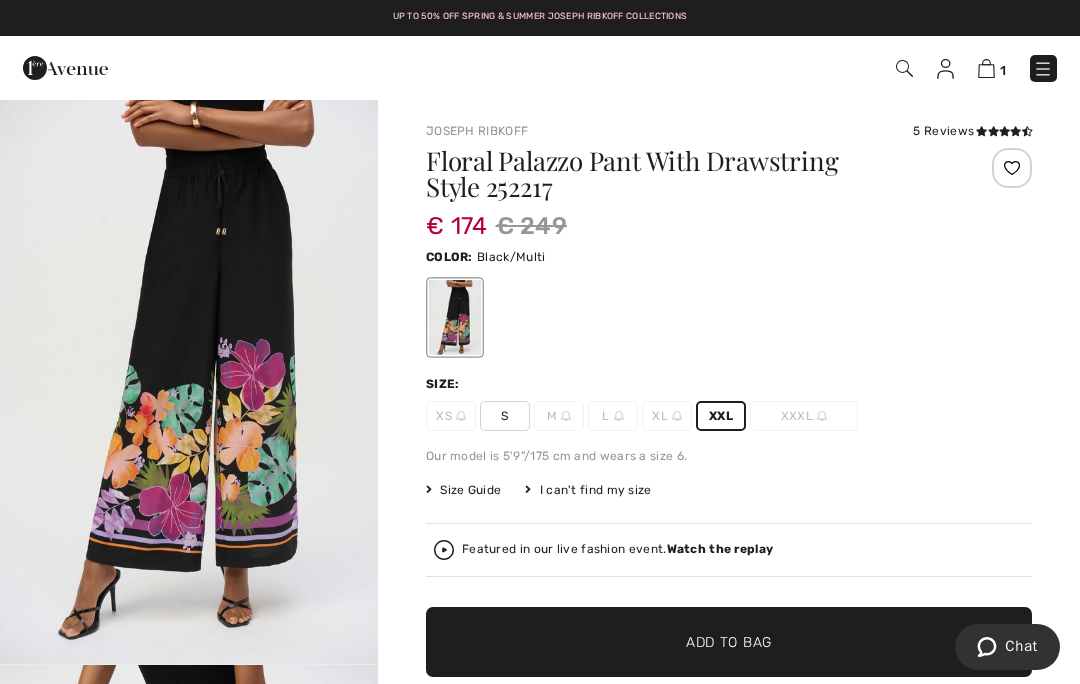 click on "Add to Bag" at bounding box center [729, 642] 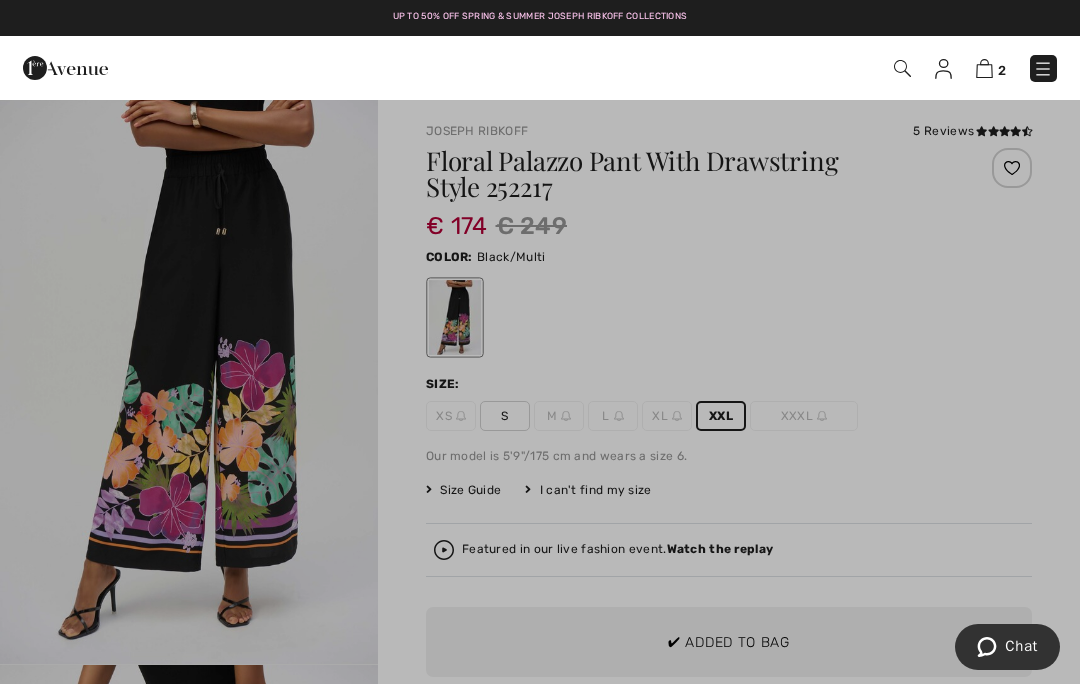 click at bounding box center (540, 342) 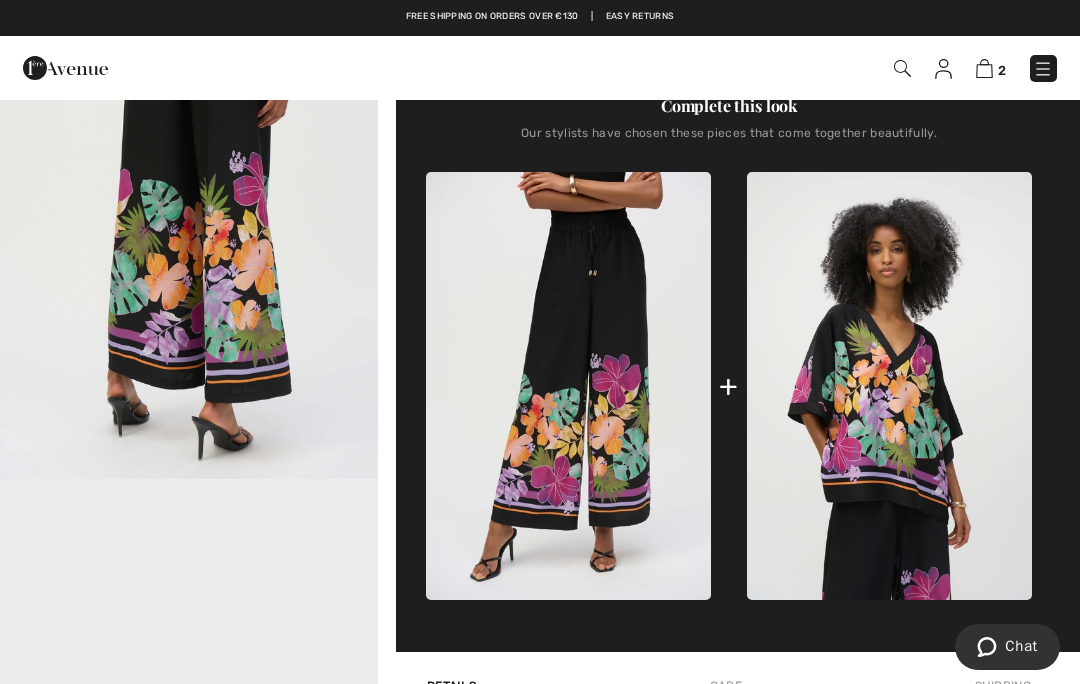 scroll, scrollTop: 748, scrollLeft: 0, axis: vertical 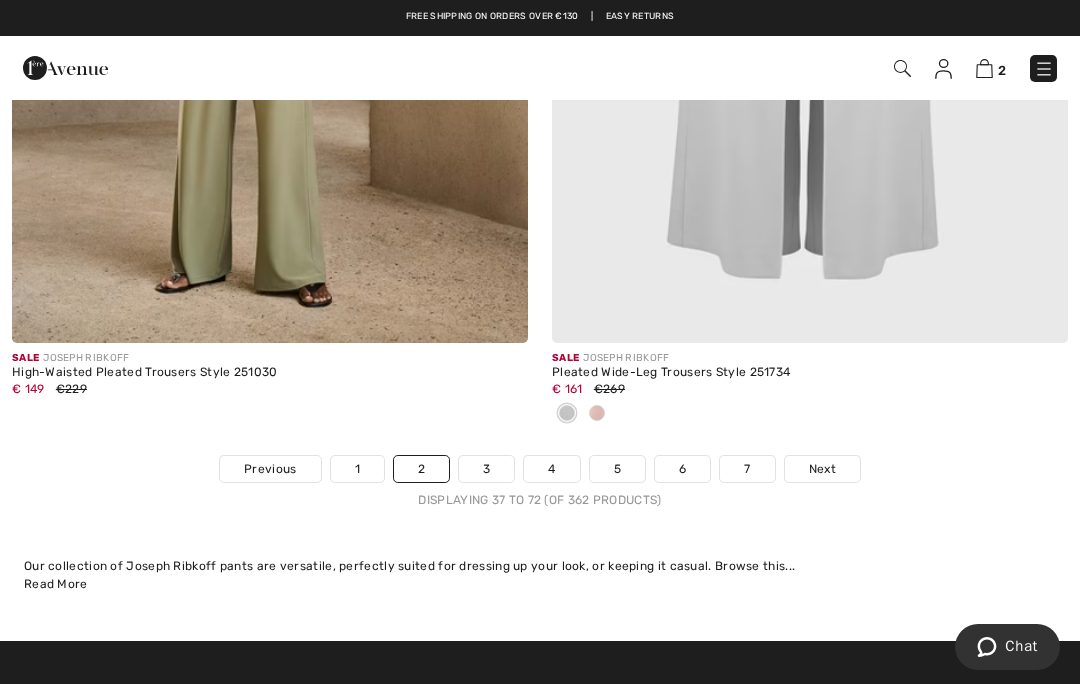 click on "3" at bounding box center (486, 469) 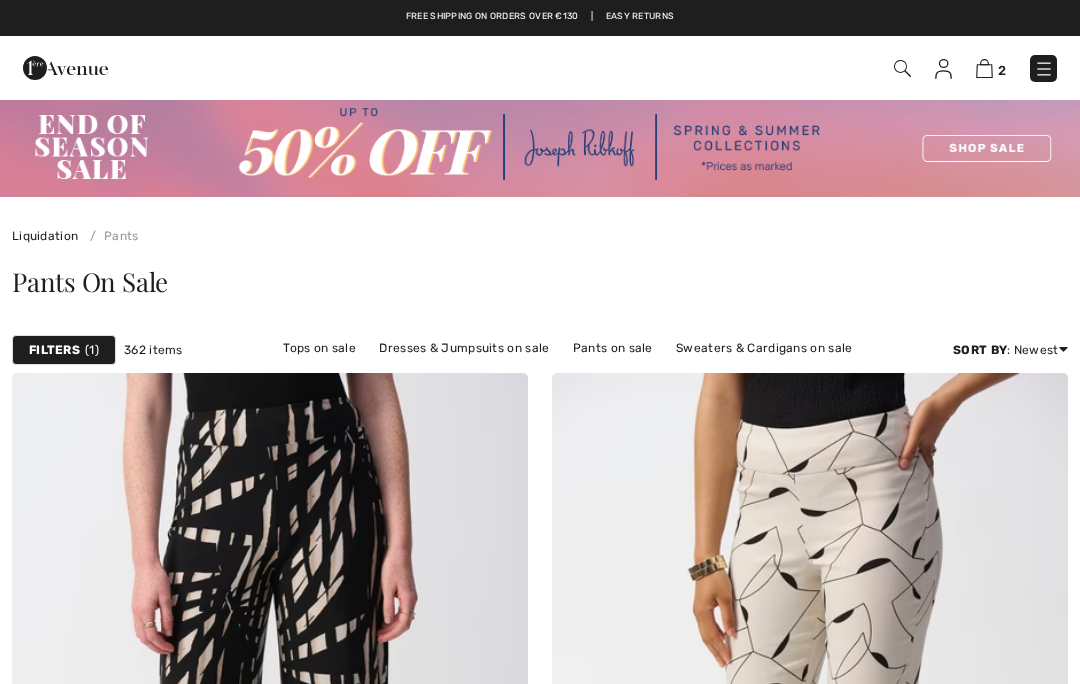 scroll, scrollTop: 0, scrollLeft: 0, axis: both 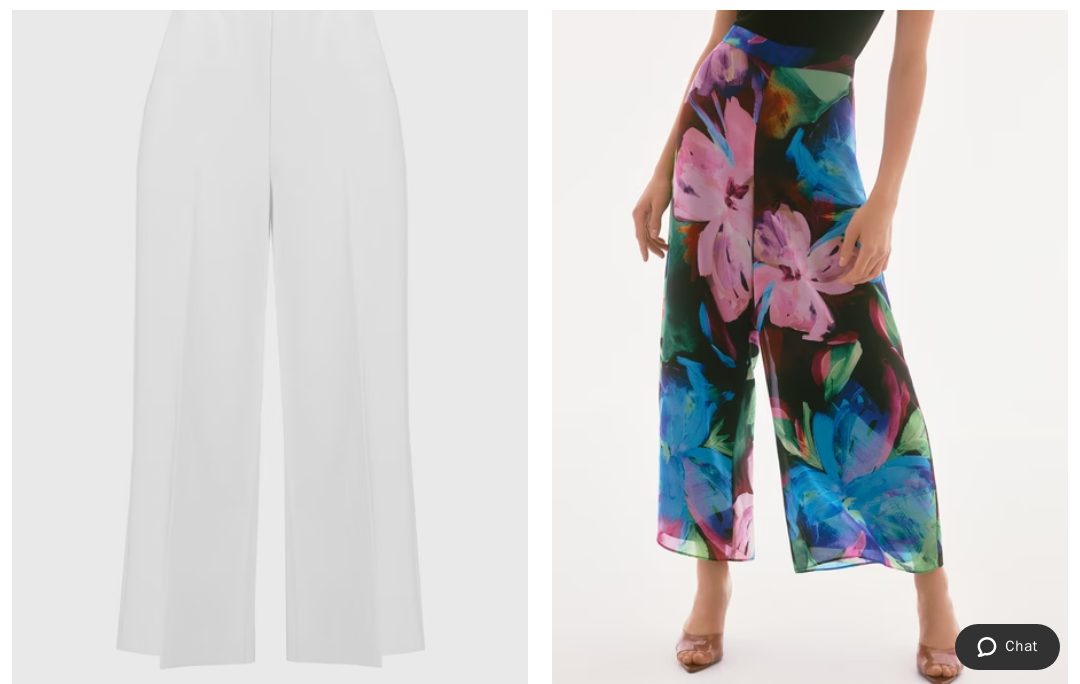 click at bounding box center [810, 335] 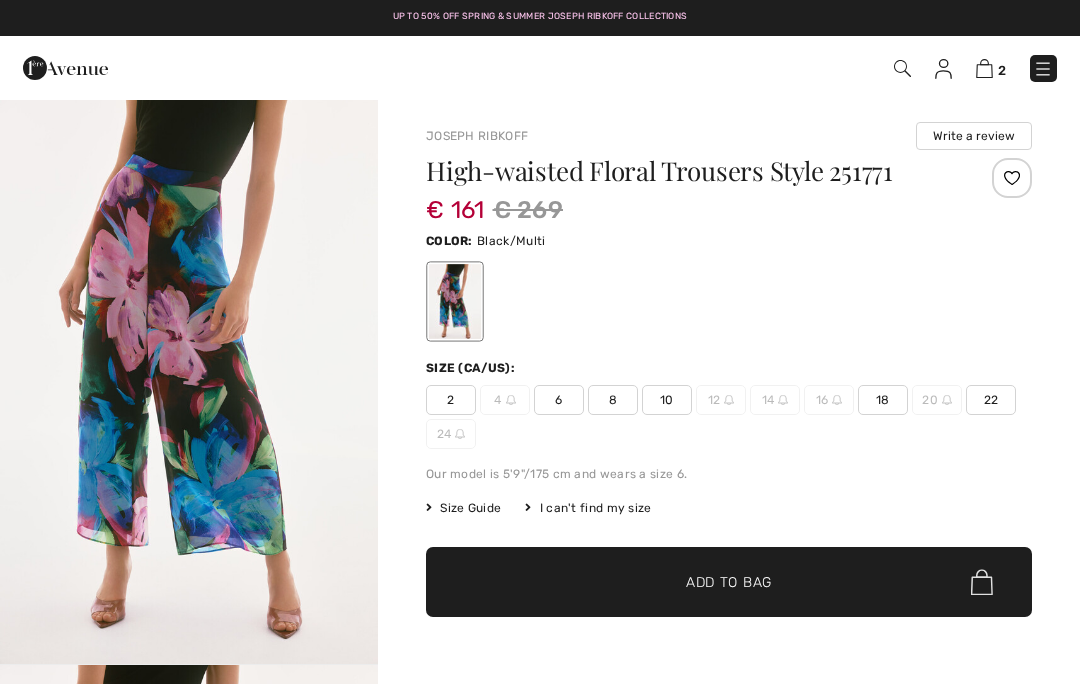 scroll, scrollTop: 0, scrollLeft: 0, axis: both 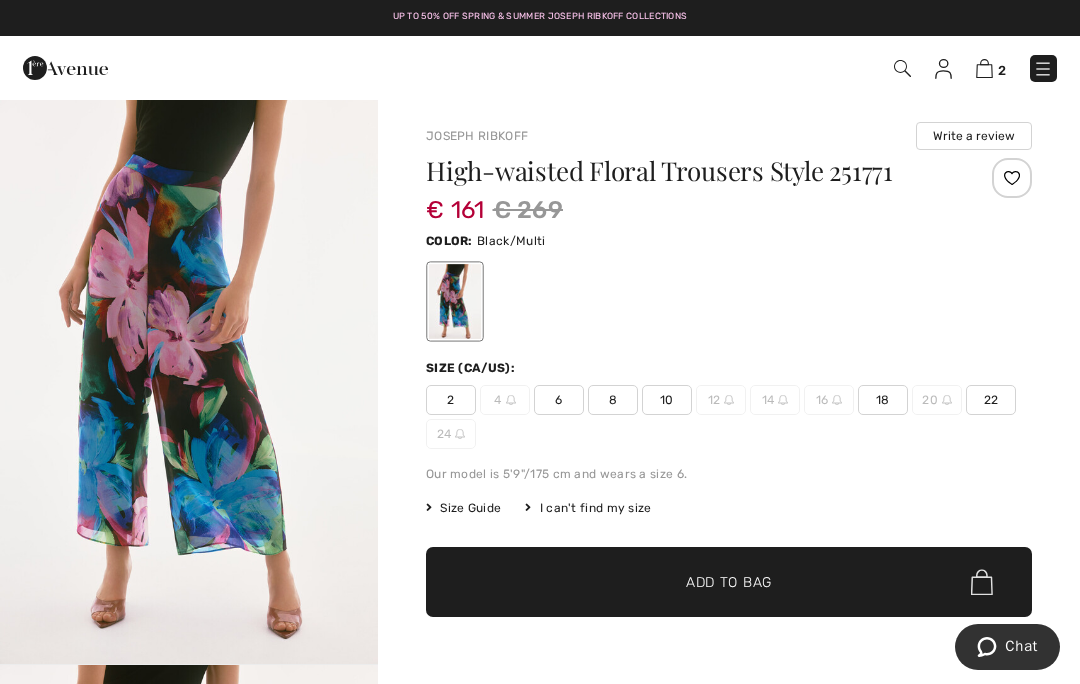 click on "18" at bounding box center (883, 400) 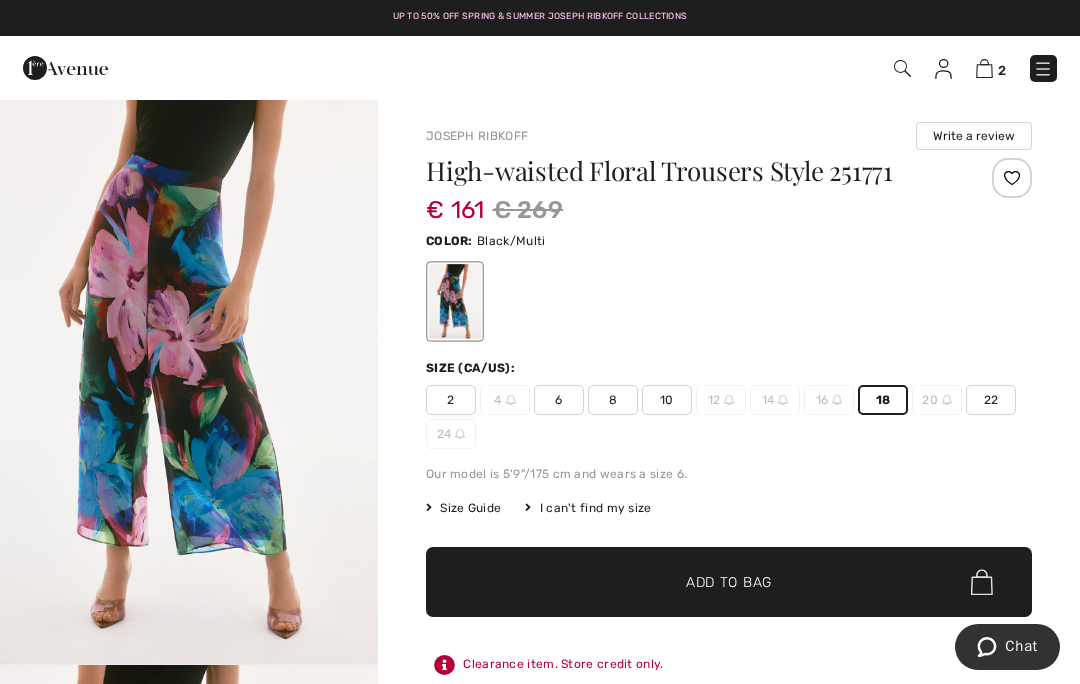 click on "✔ Added to Bag
Add to Bag" at bounding box center (729, 582) 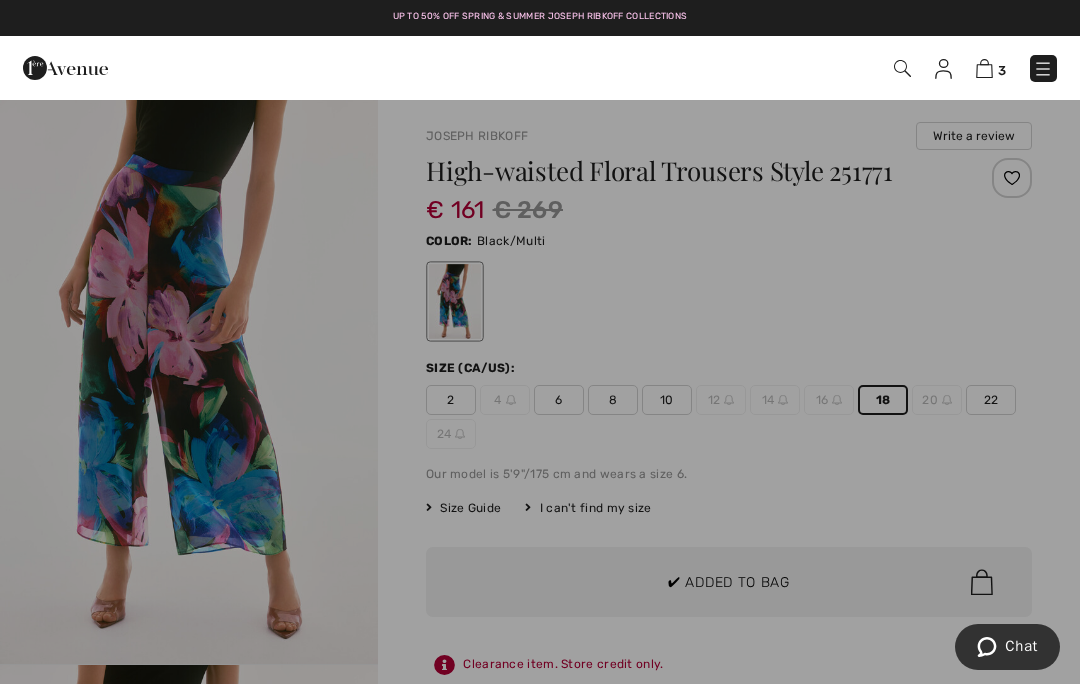 click at bounding box center (540, 342) 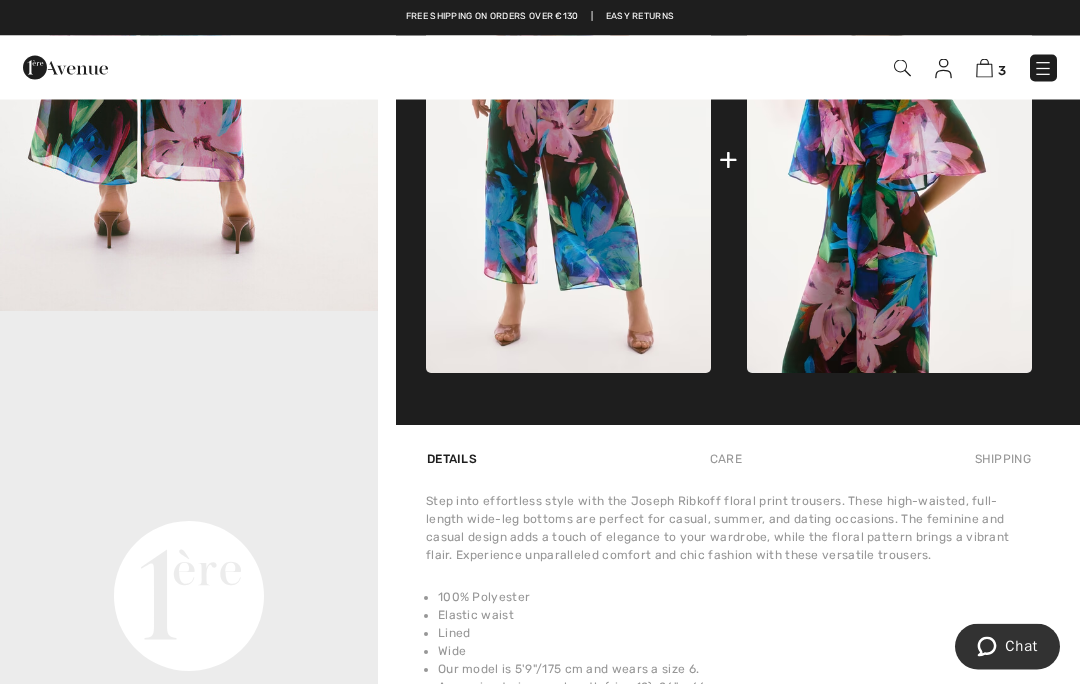 scroll, scrollTop: 918, scrollLeft: 0, axis: vertical 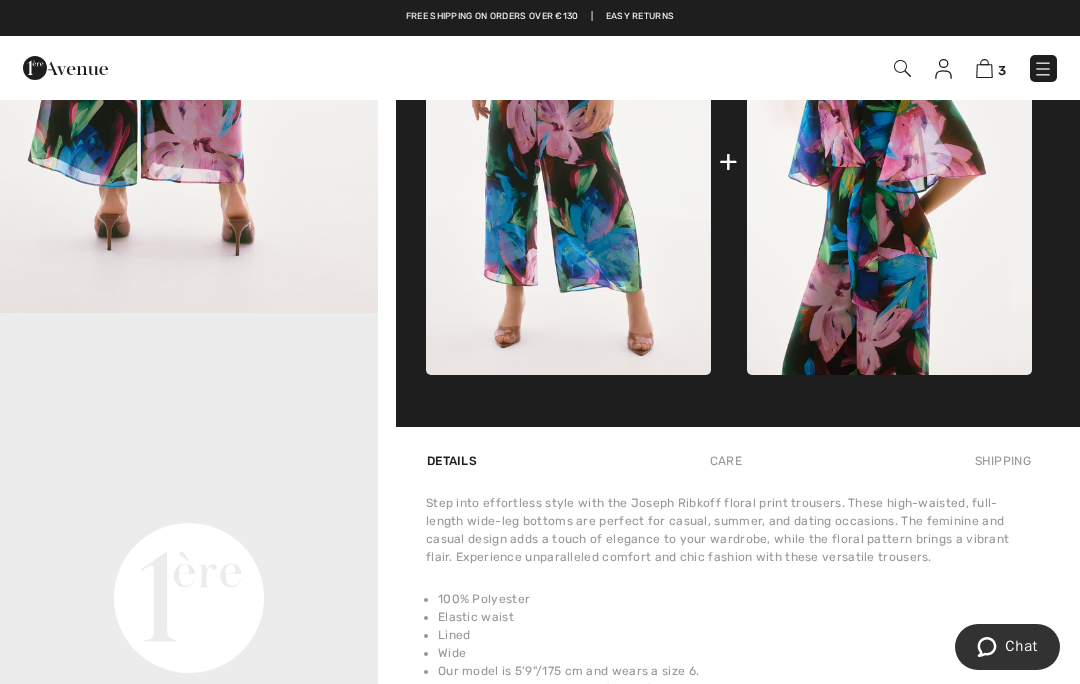 click at bounding box center [889, 161] 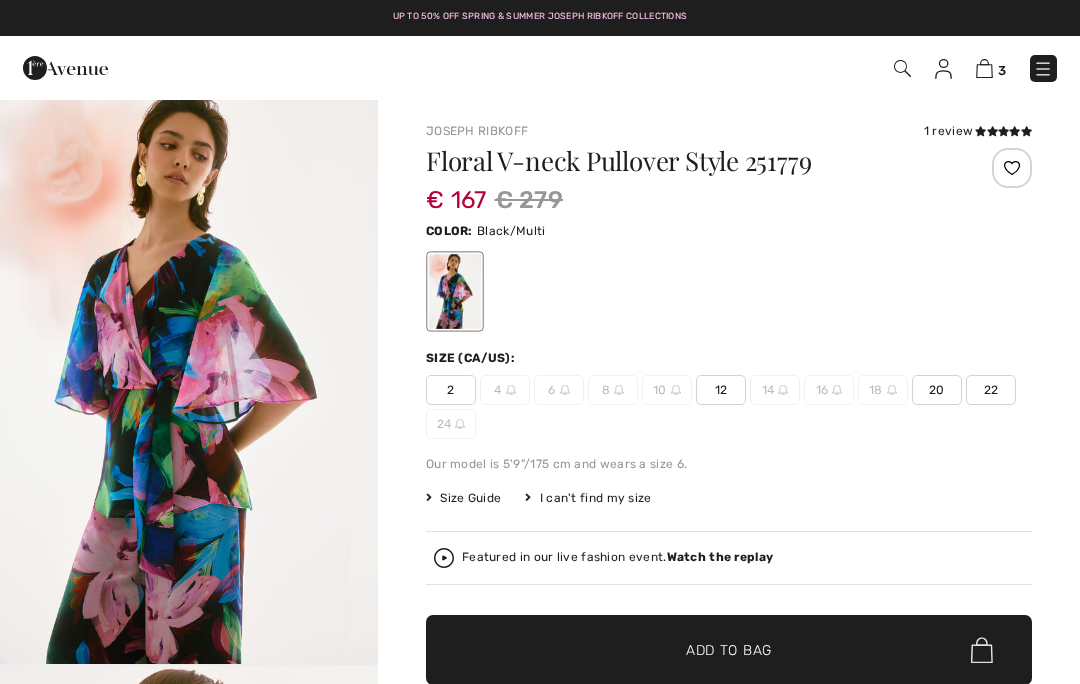 checkbox on "true" 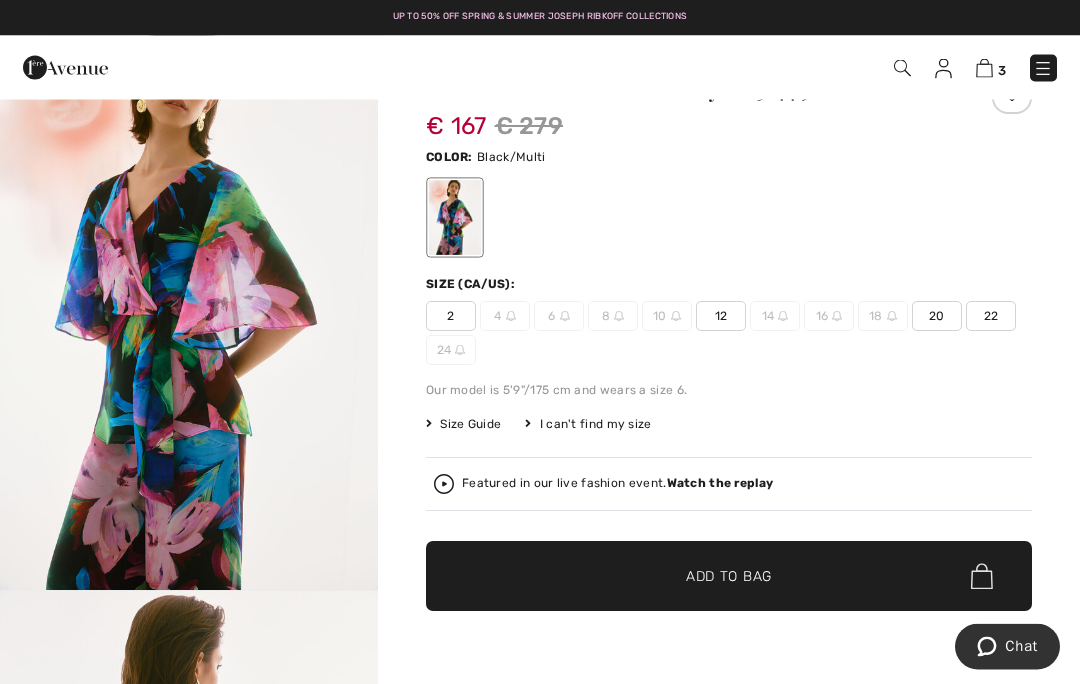 scroll, scrollTop: 74, scrollLeft: 0, axis: vertical 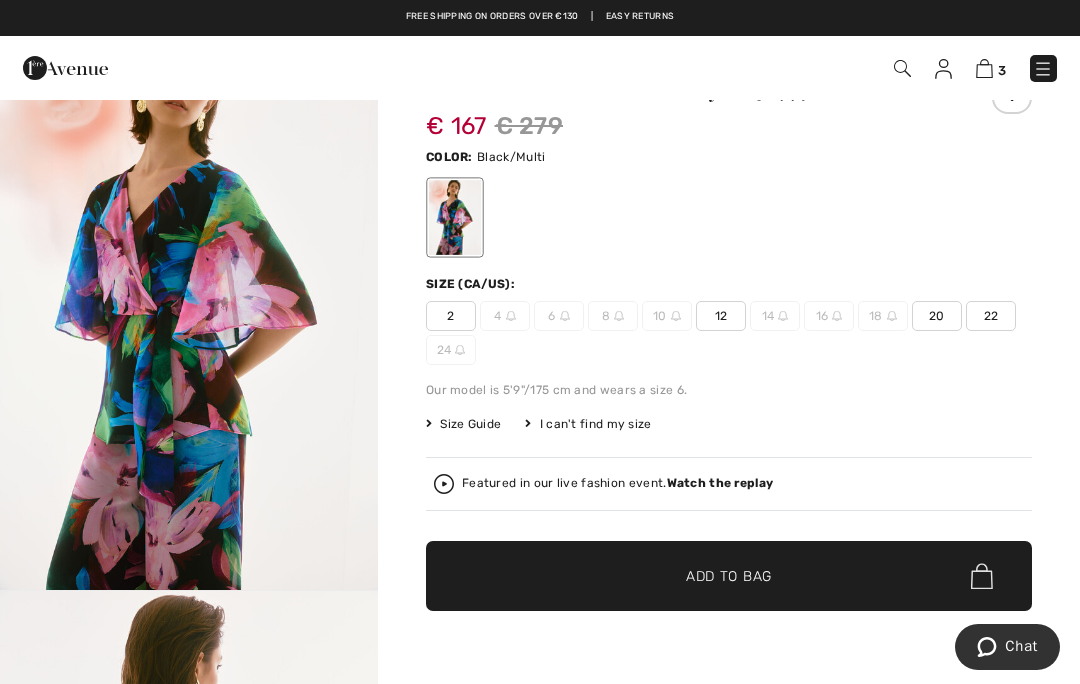 click on "20" at bounding box center (937, 316) 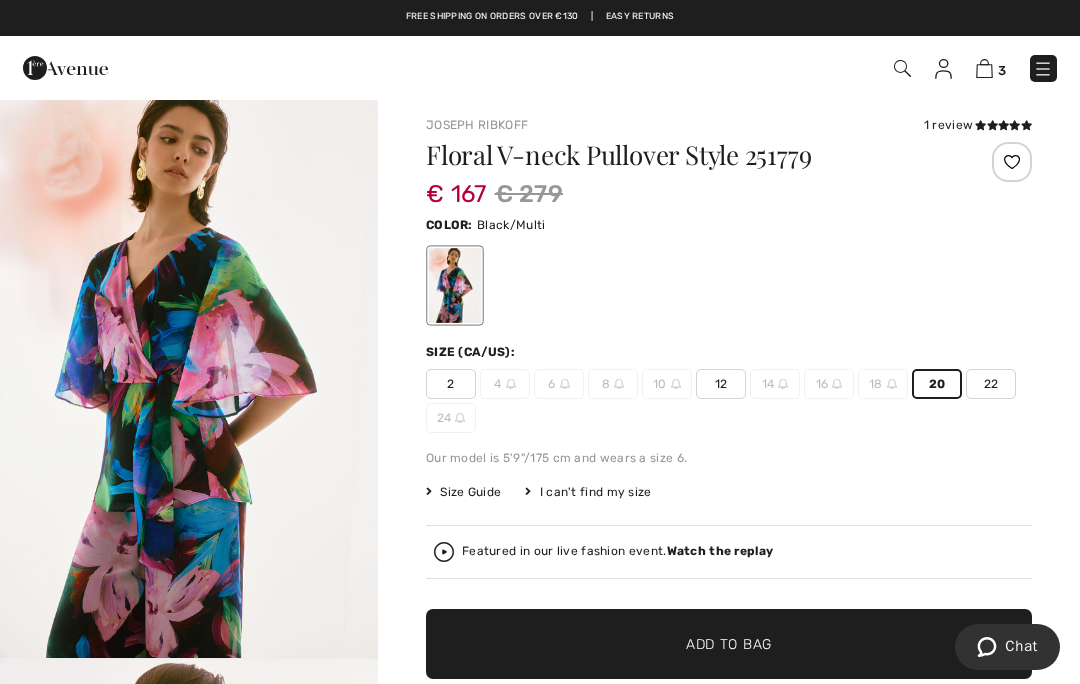 scroll, scrollTop: 149, scrollLeft: 0, axis: vertical 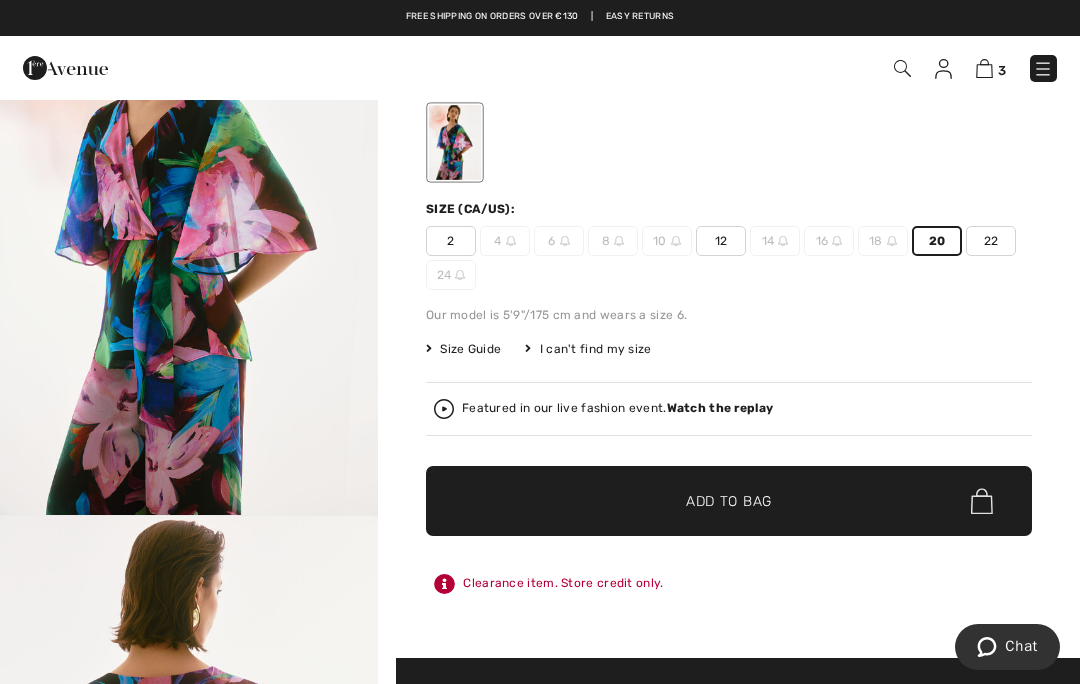 click on "✔ Added to Bag
Add to Bag" at bounding box center (729, 501) 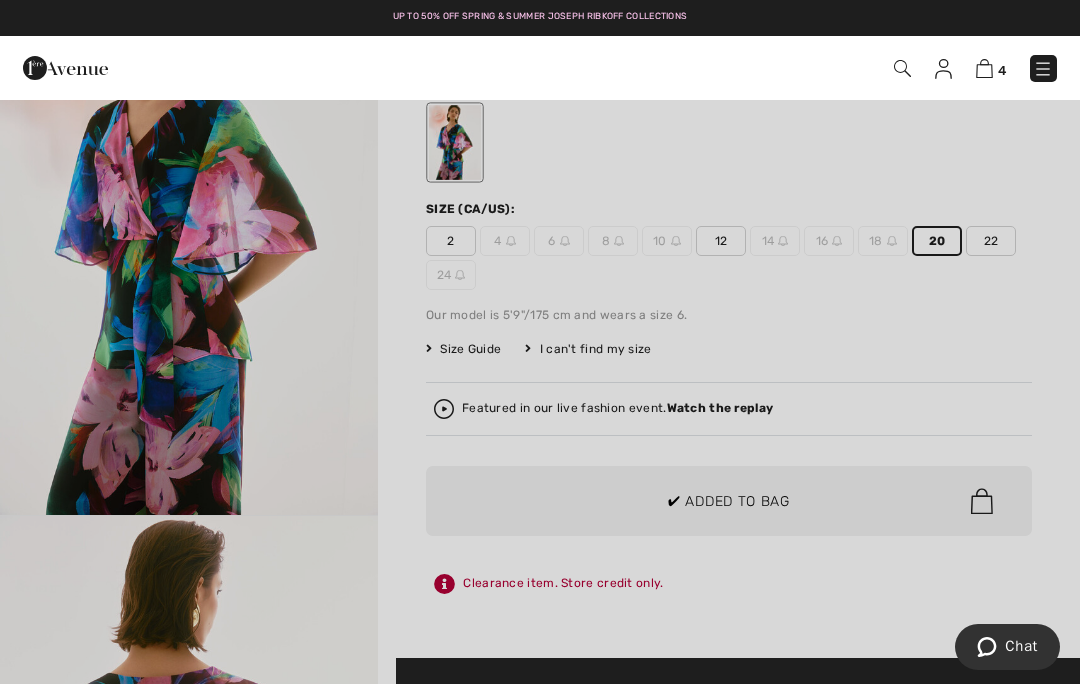 click at bounding box center [540, 342] 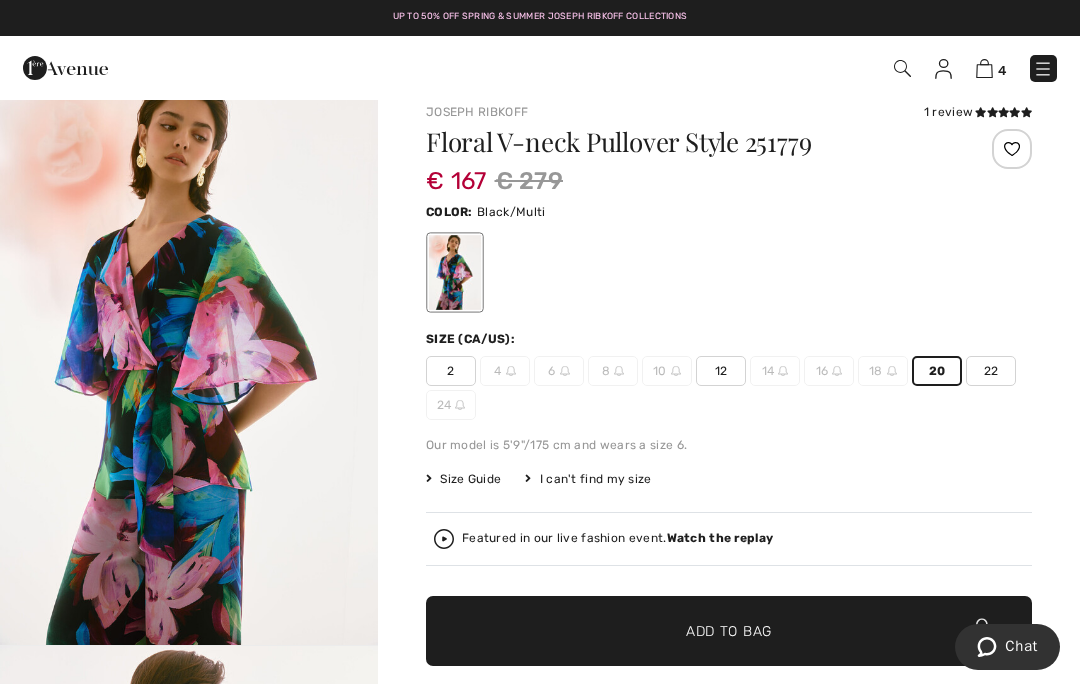 scroll, scrollTop: 0, scrollLeft: 0, axis: both 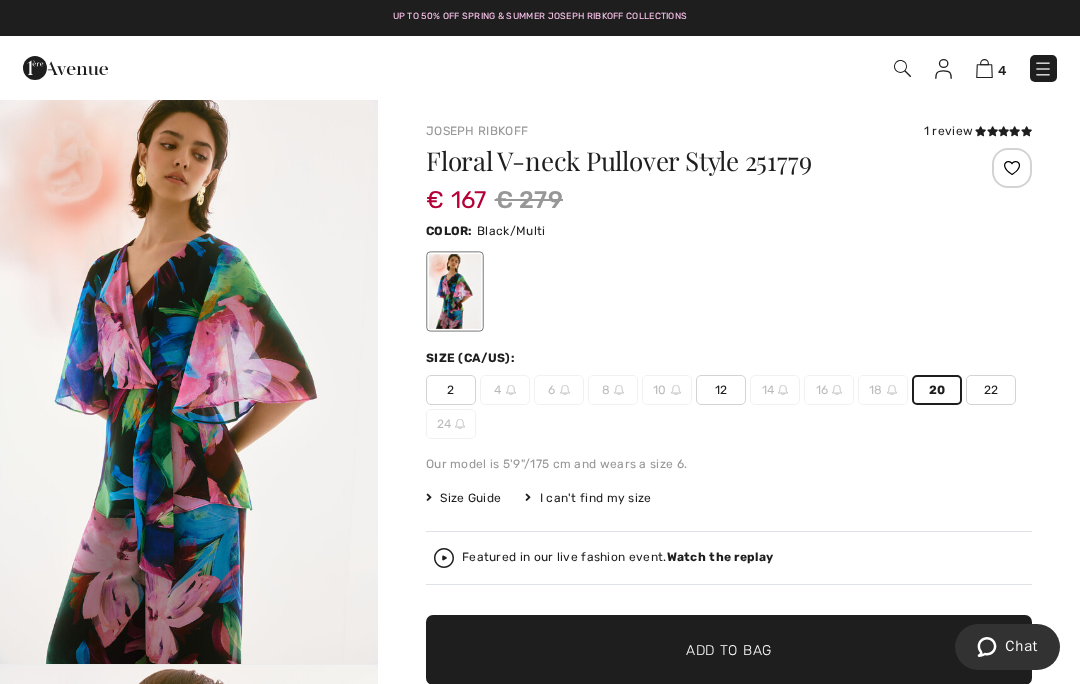 click on "4" at bounding box center (991, 68) 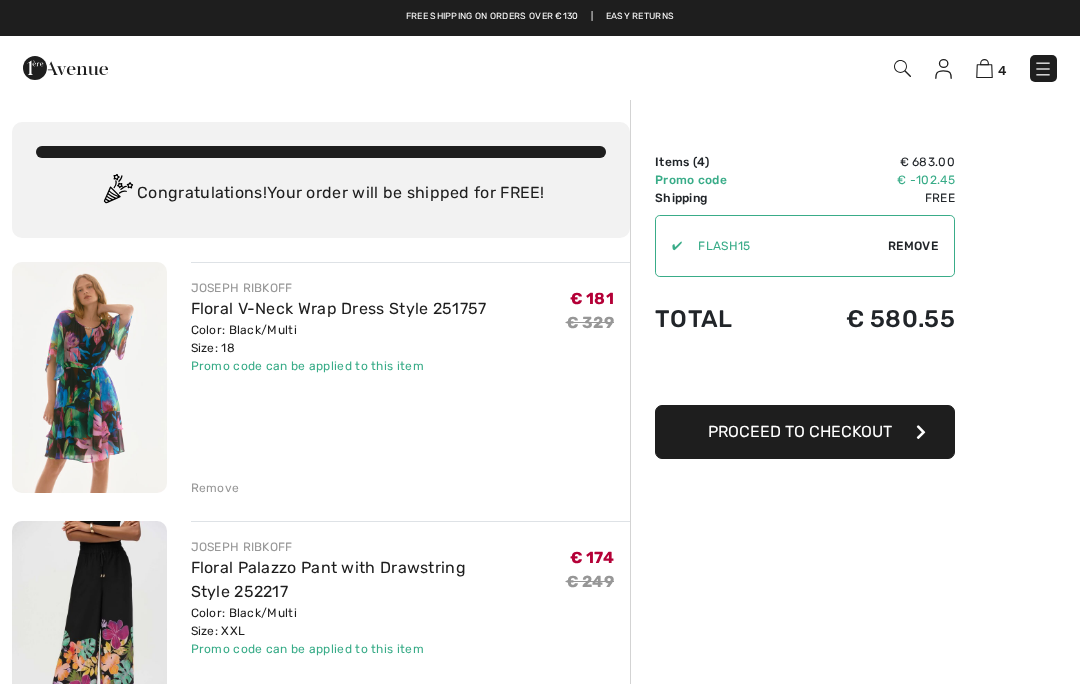 scroll, scrollTop: 0, scrollLeft: 0, axis: both 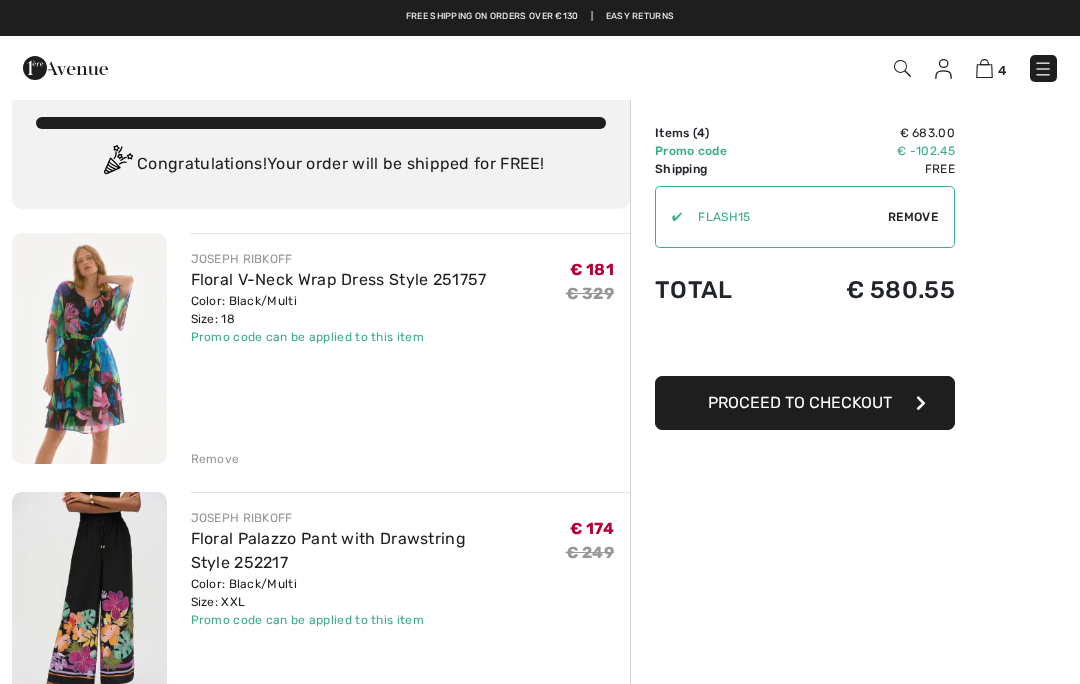 click at bounding box center [1043, 69] 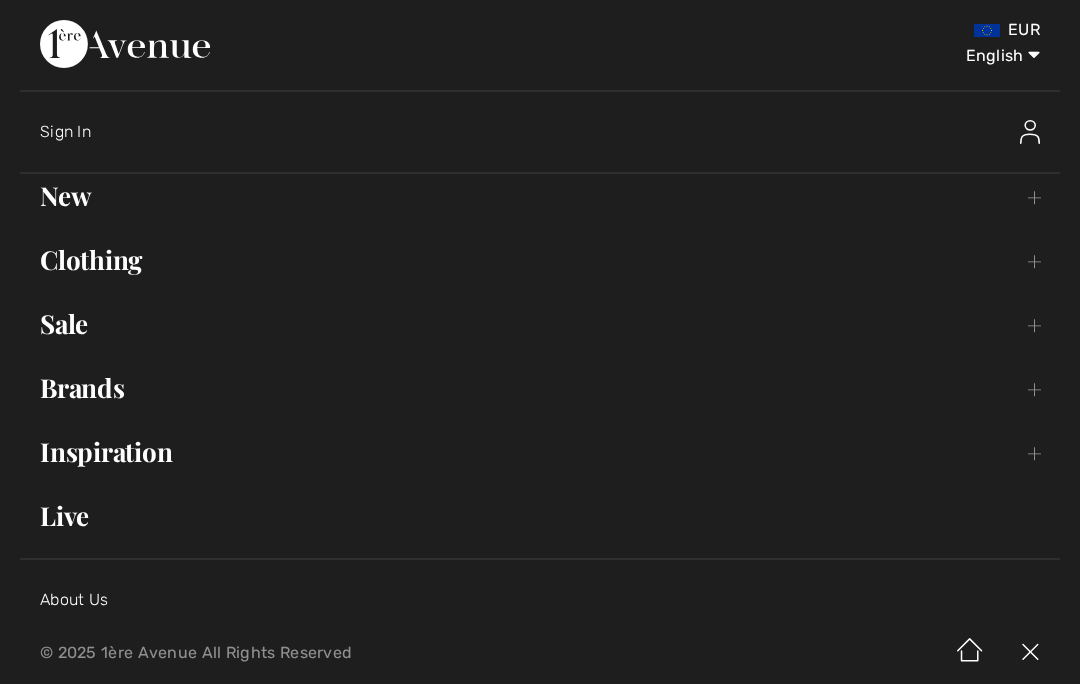 click on "Sale Toggle submenu" at bounding box center [540, 324] 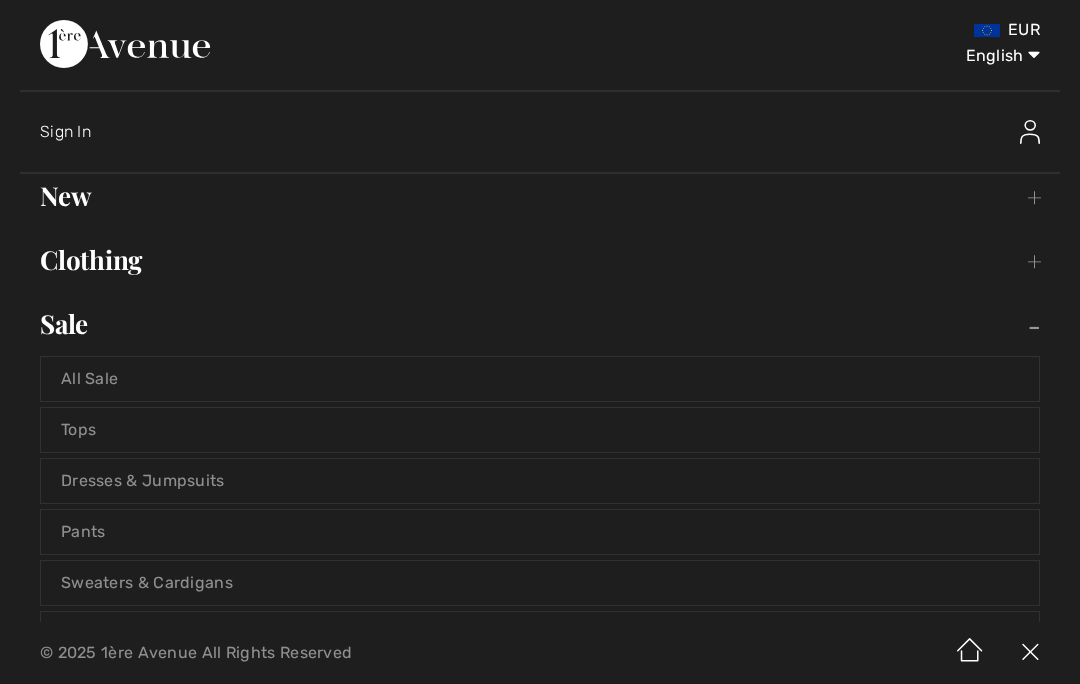 click on "Tops" at bounding box center [540, 430] 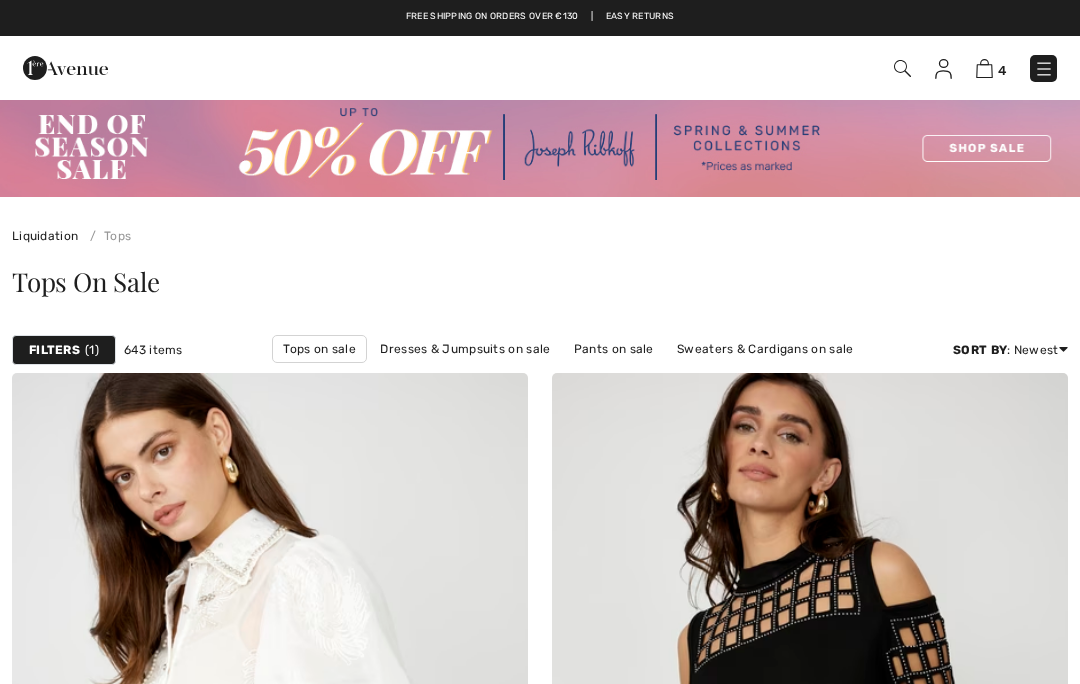 scroll, scrollTop: 0, scrollLeft: 0, axis: both 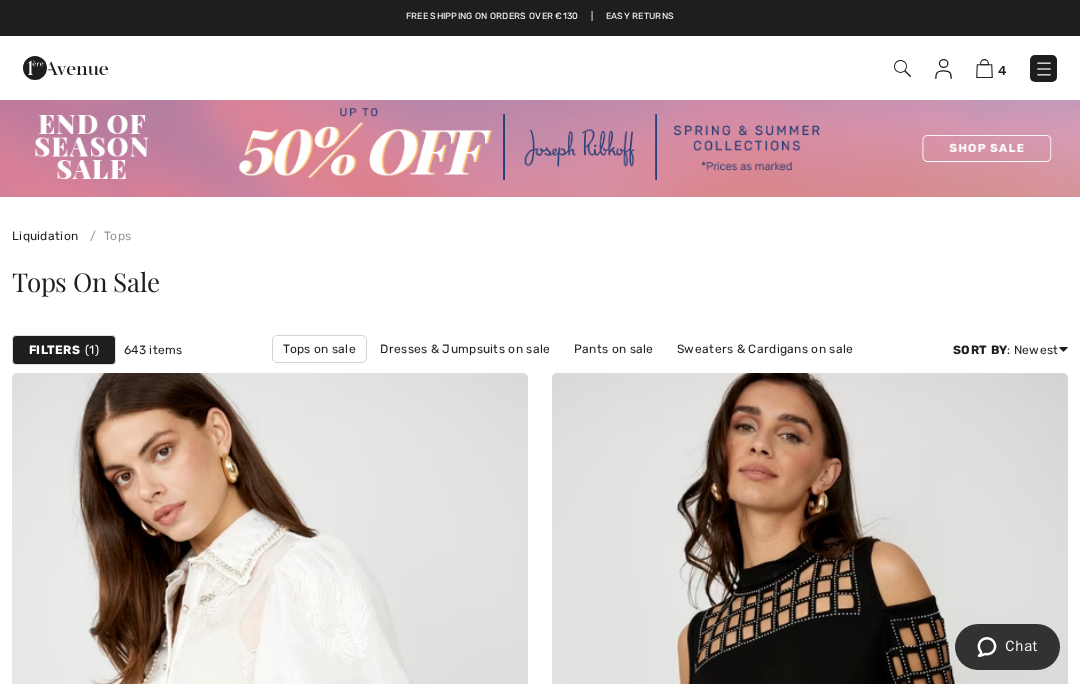 click on "Filters 1" at bounding box center (64, 350) 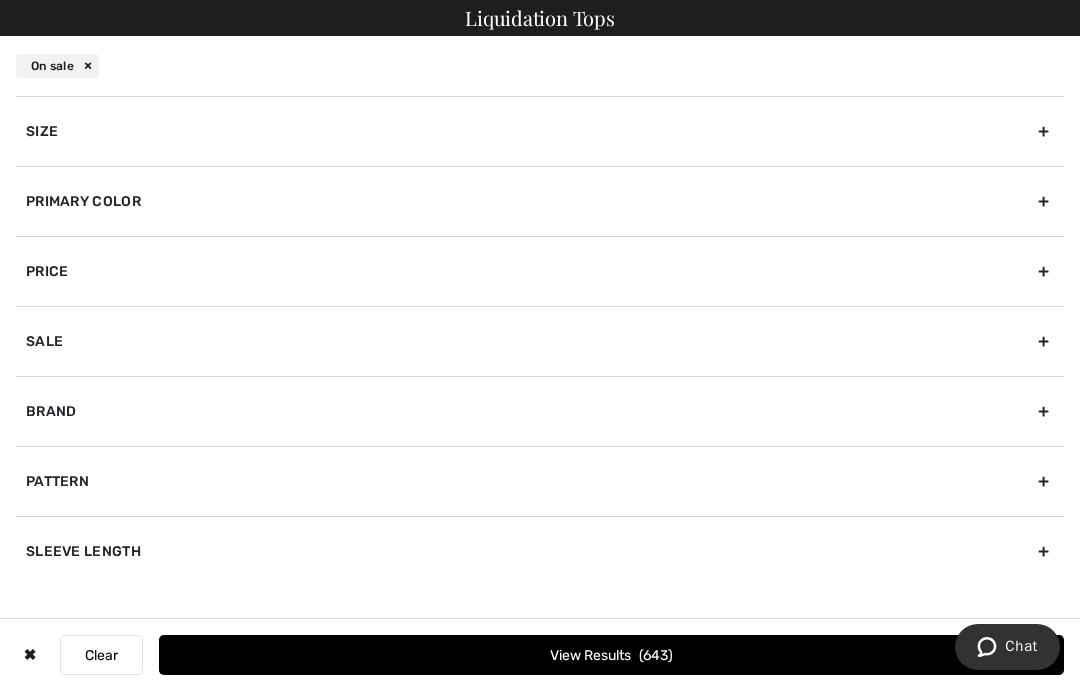 click on "Primary Color" at bounding box center [540, 201] 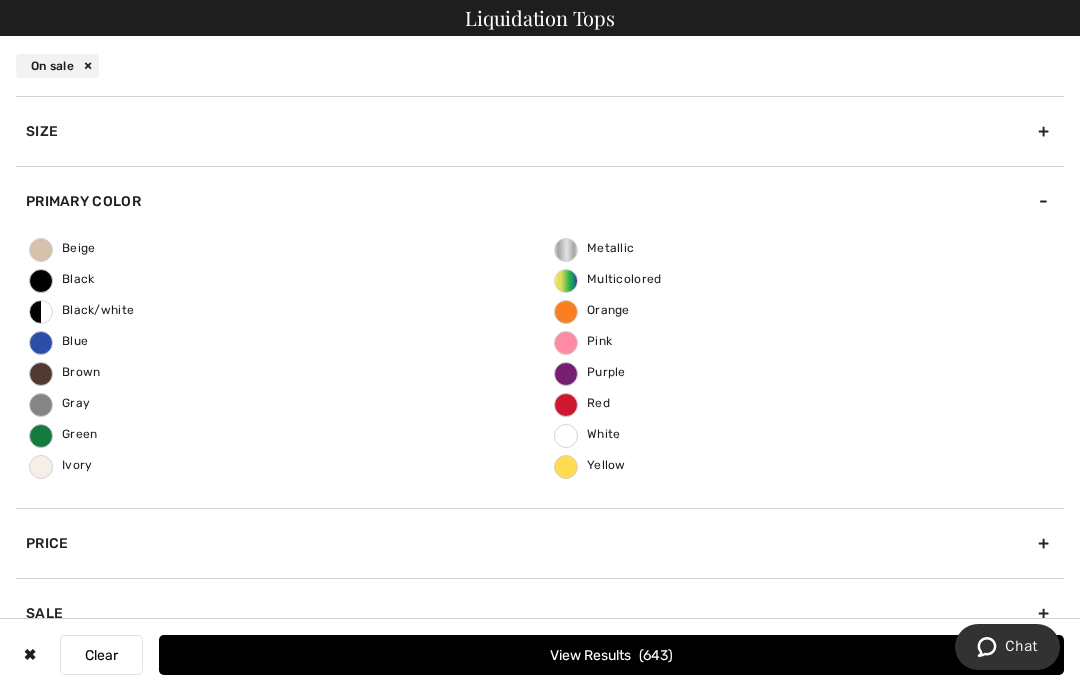 click on "Blue" at bounding box center [59, 341] 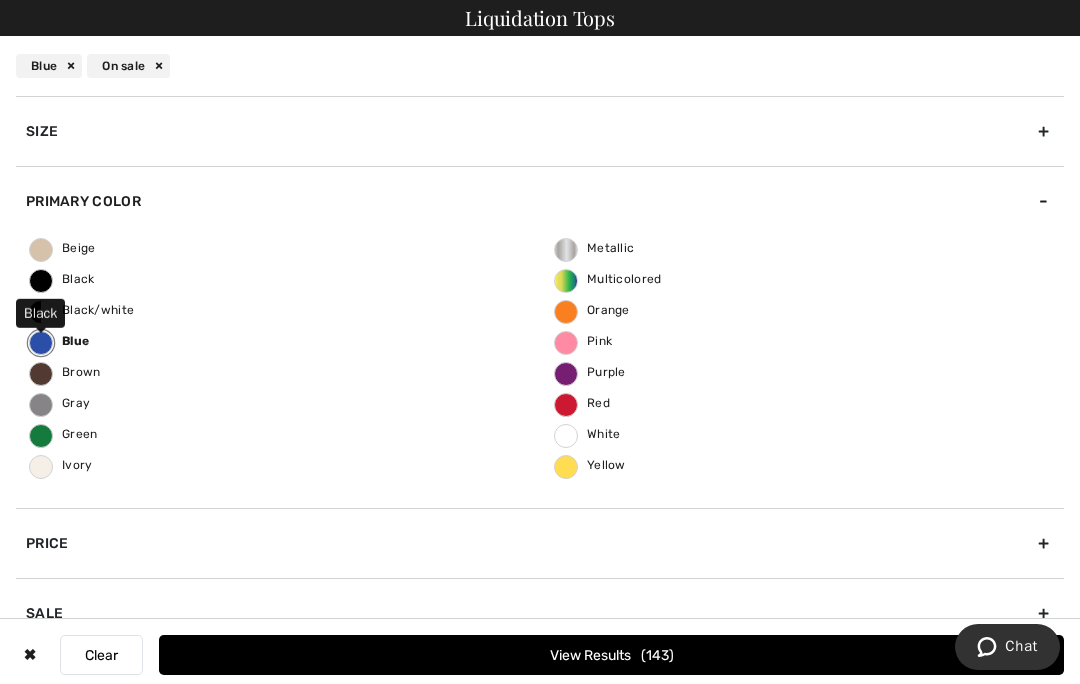 click on "Black" at bounding box center (62, 279) 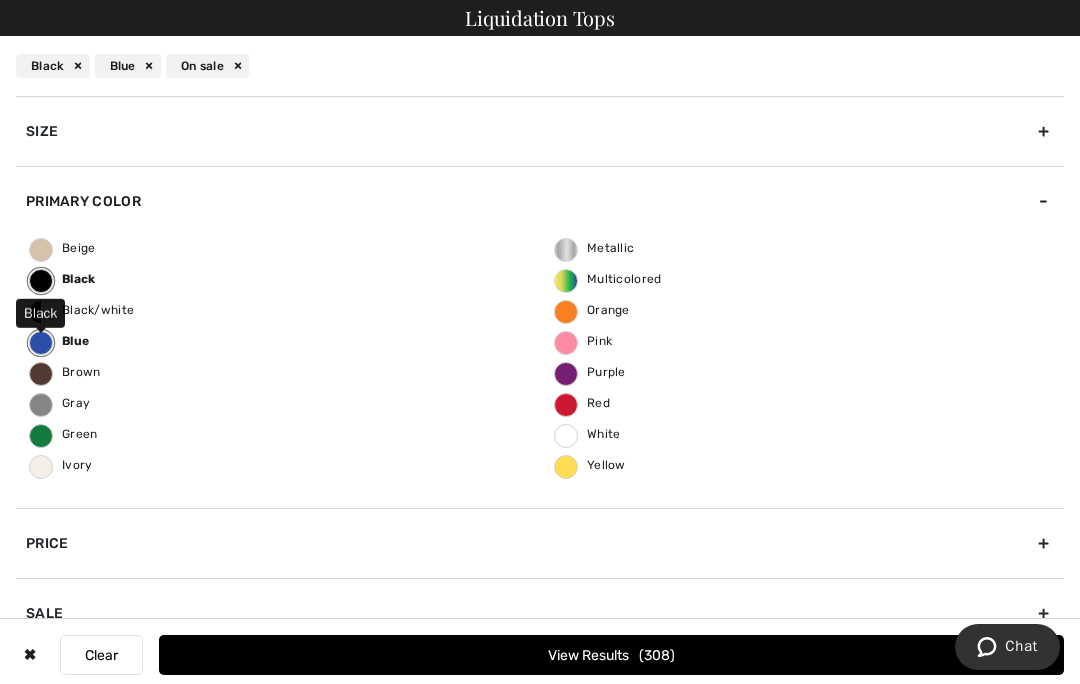 click on "View Results 308" at bounding box center [611, 655] 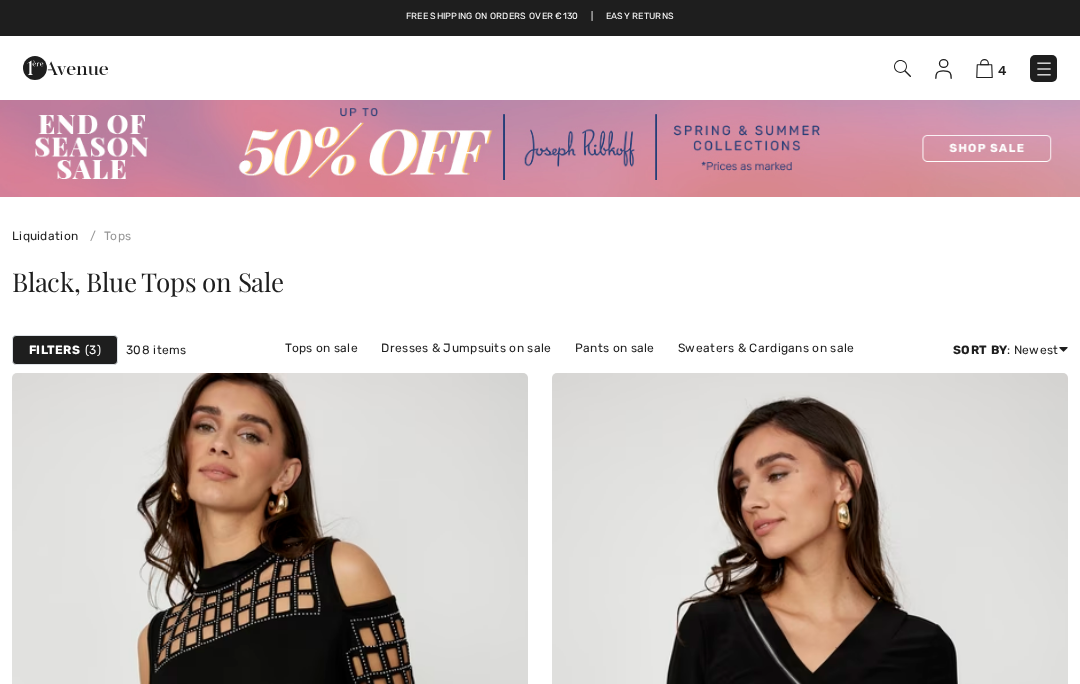 scroll, scrollTop: 0, scrollLeft: 0, axis: both 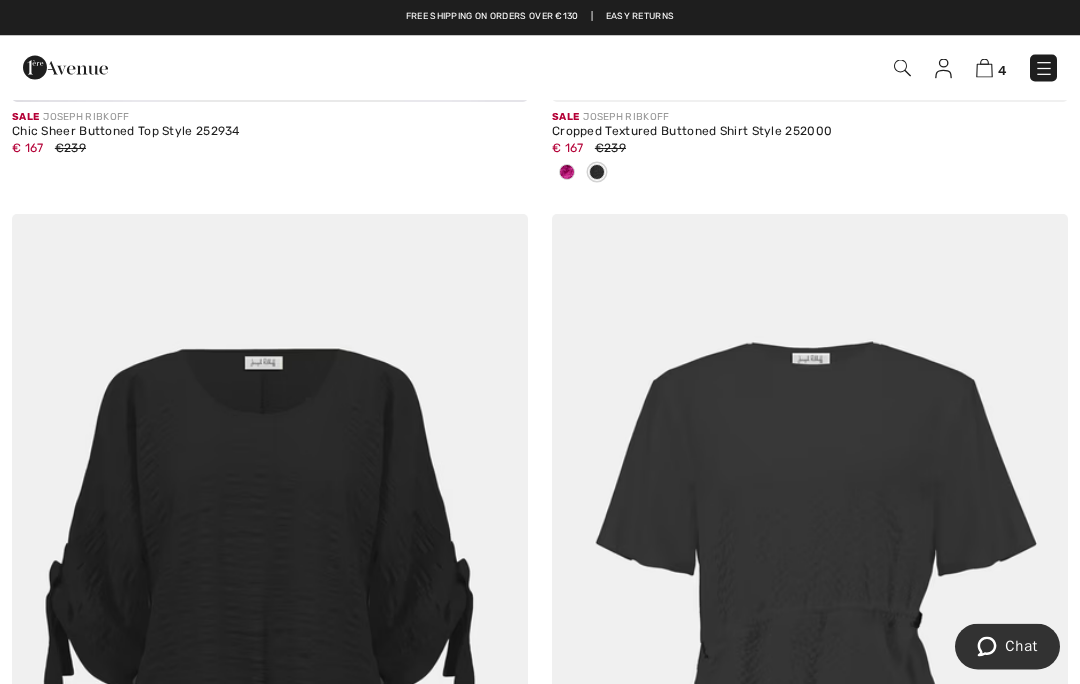 click at bounding box center (810, 602) 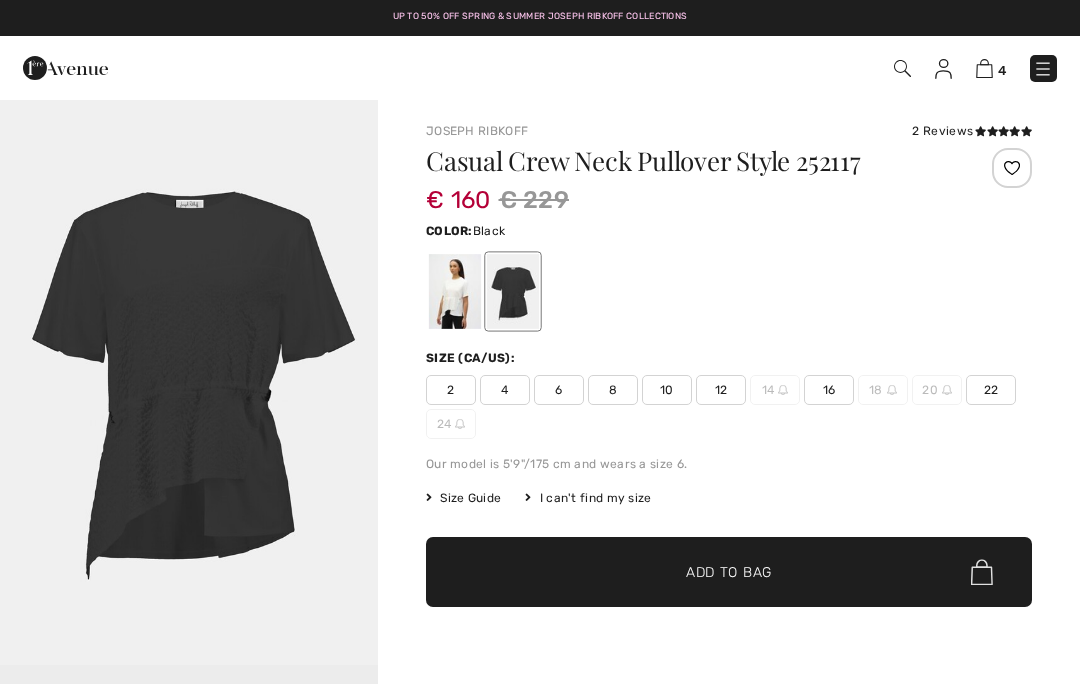 scroll, scrollTop: 0, scrollLeft: 0, axis: both 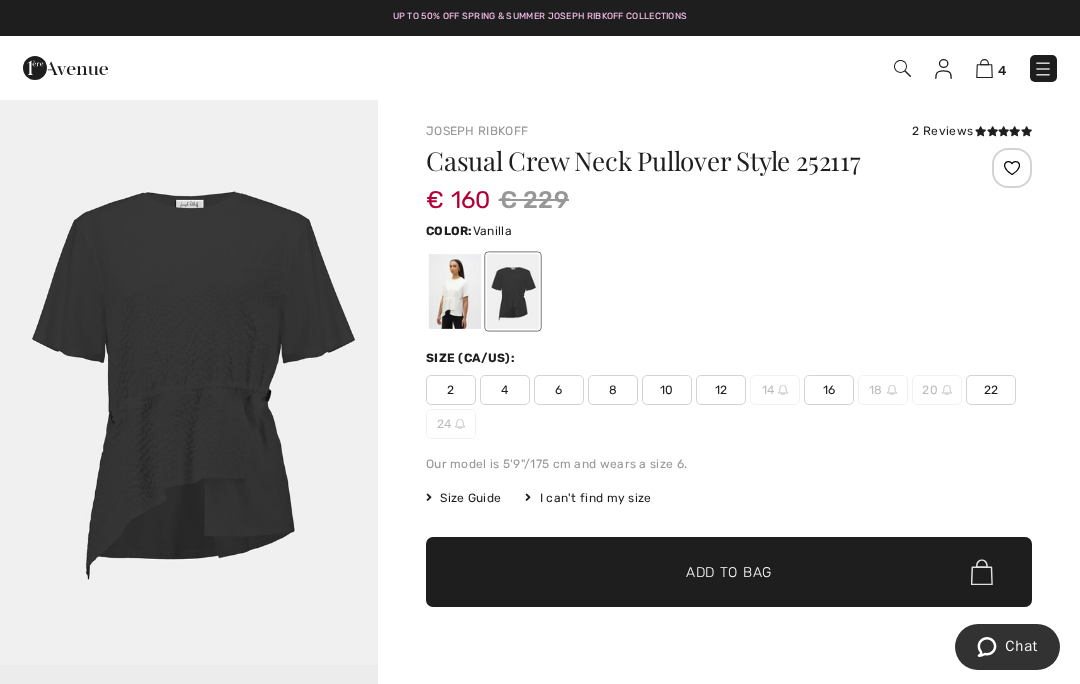 click at bounding box center (455, 291) 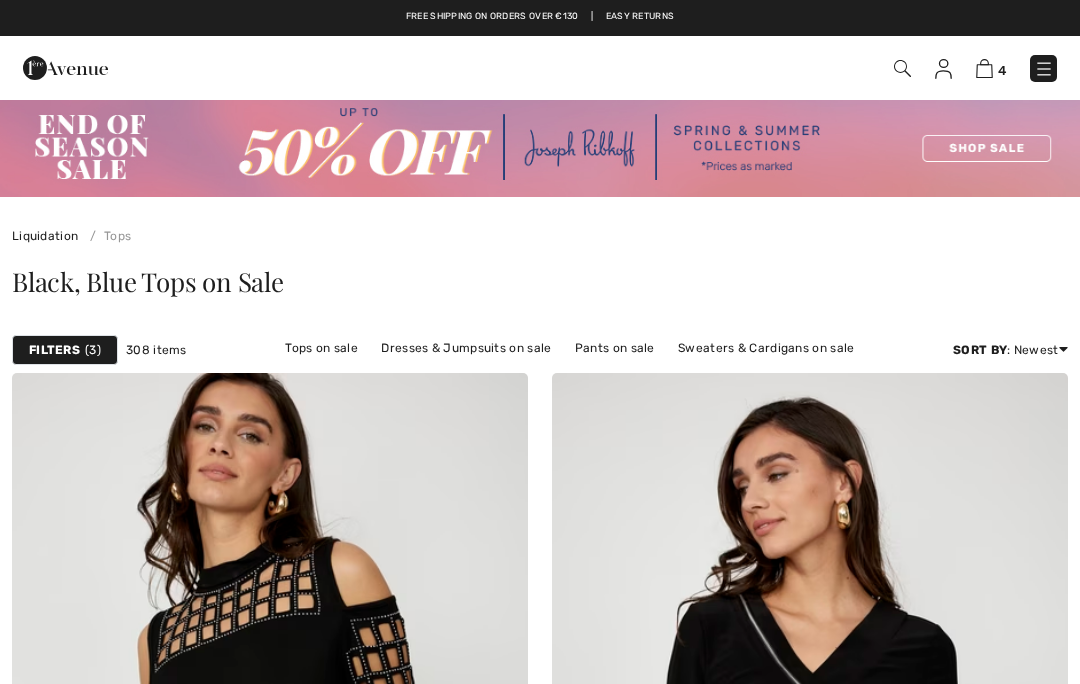 scroll, scrollTop: 15495, scrollLeft: 0, axis: vertical 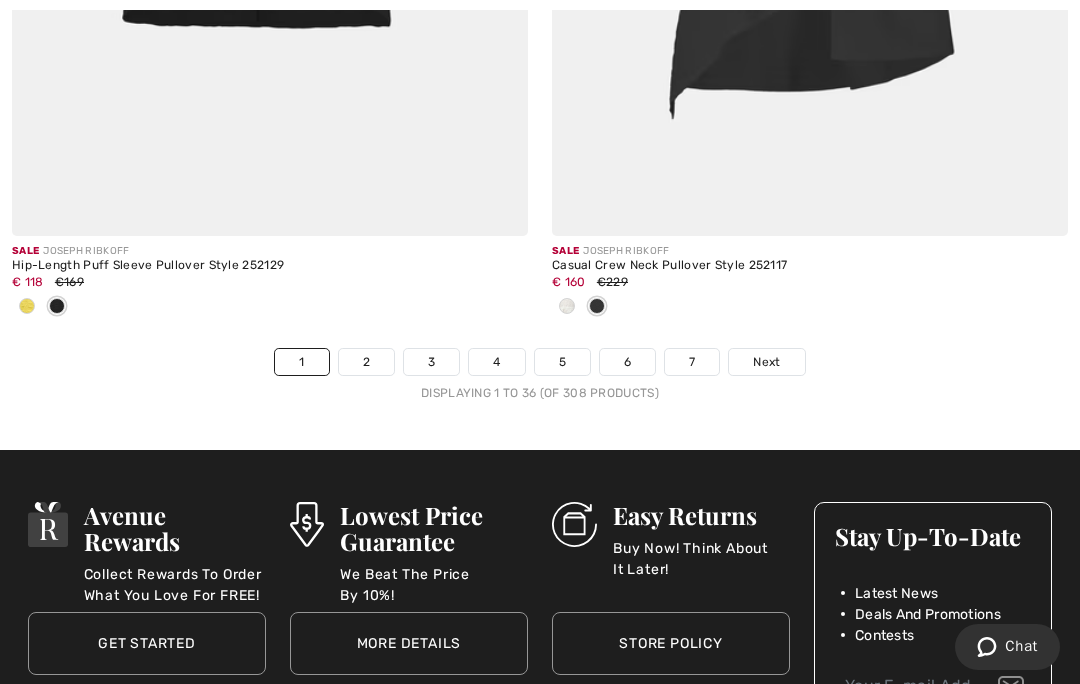 click on "Next" at bounding box center (766, 362) 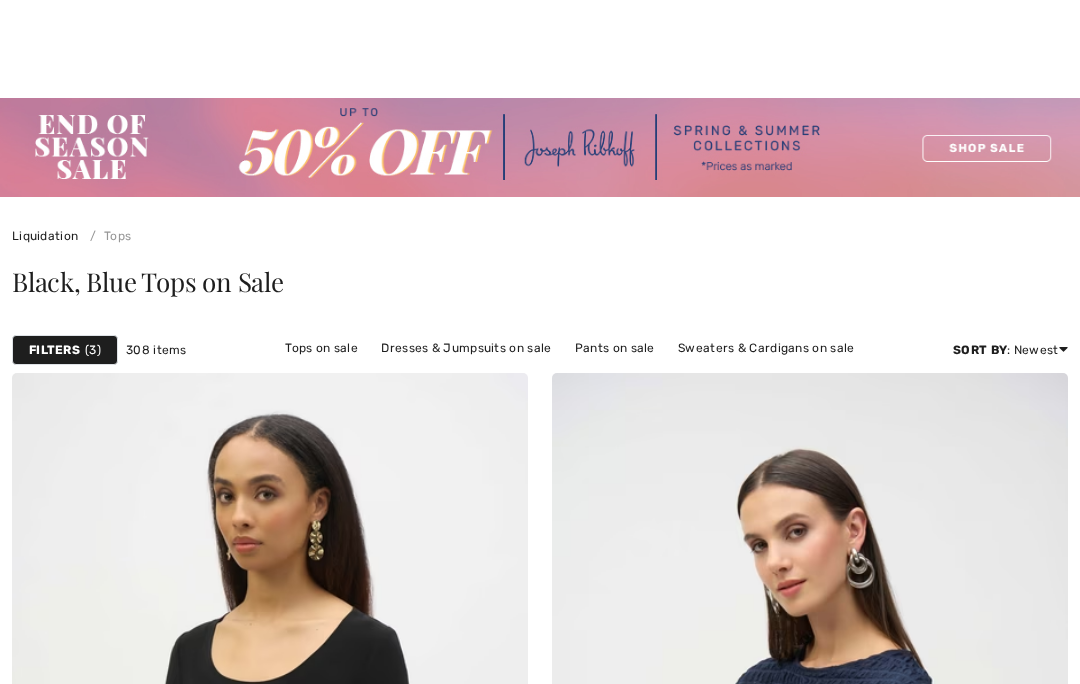 scroll, scrollTop: 331, scrollLeft: 0, axis: vertical 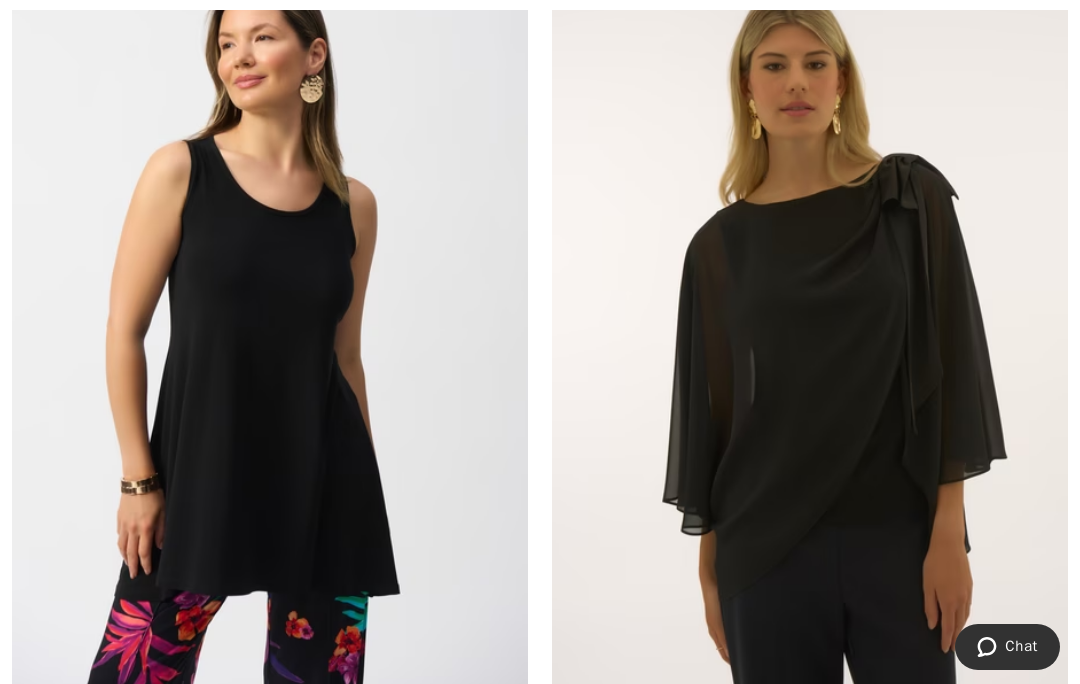 click at bounding box center [270, 310] 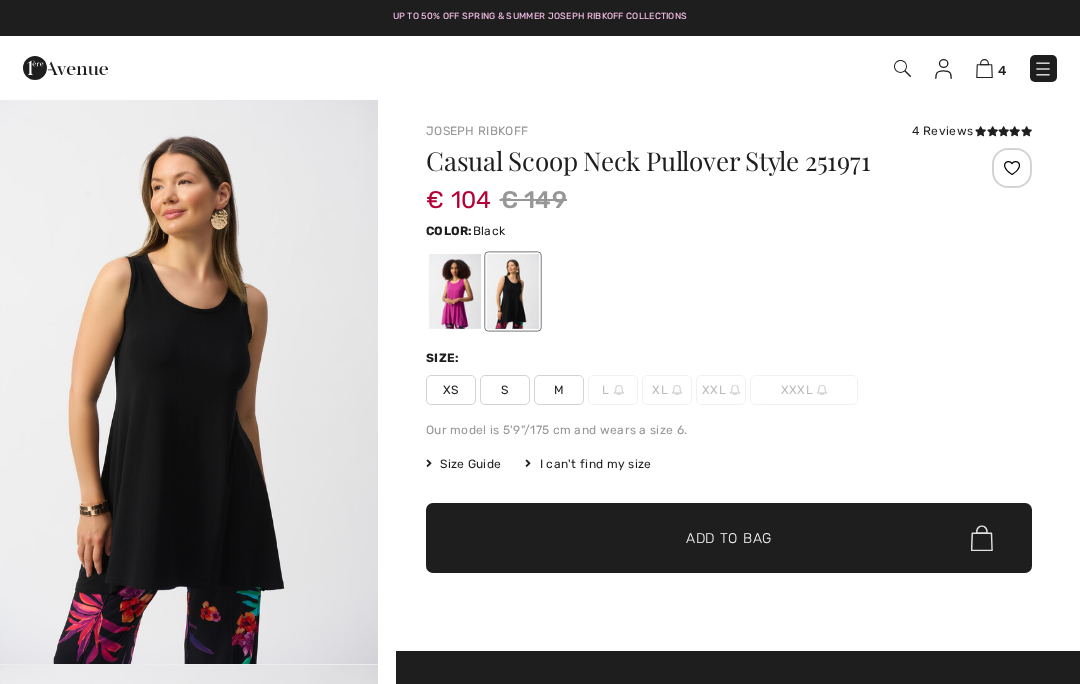 scroll, scrollTop: 0, scrollLeft: 0, axis: both 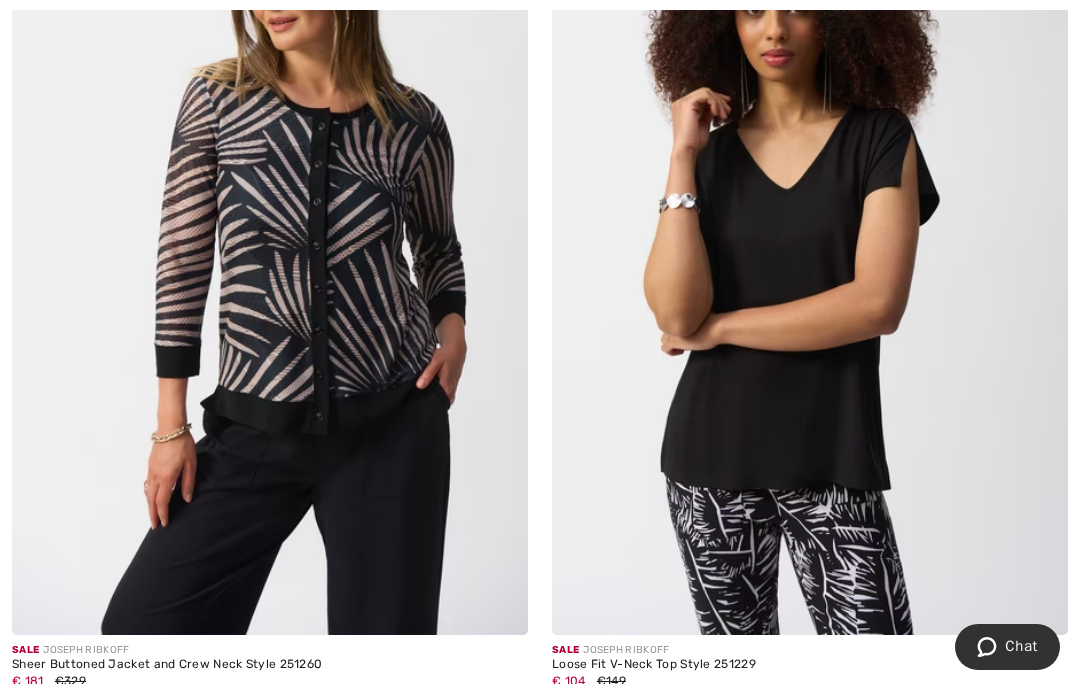 click at bounding box center (810, 248) 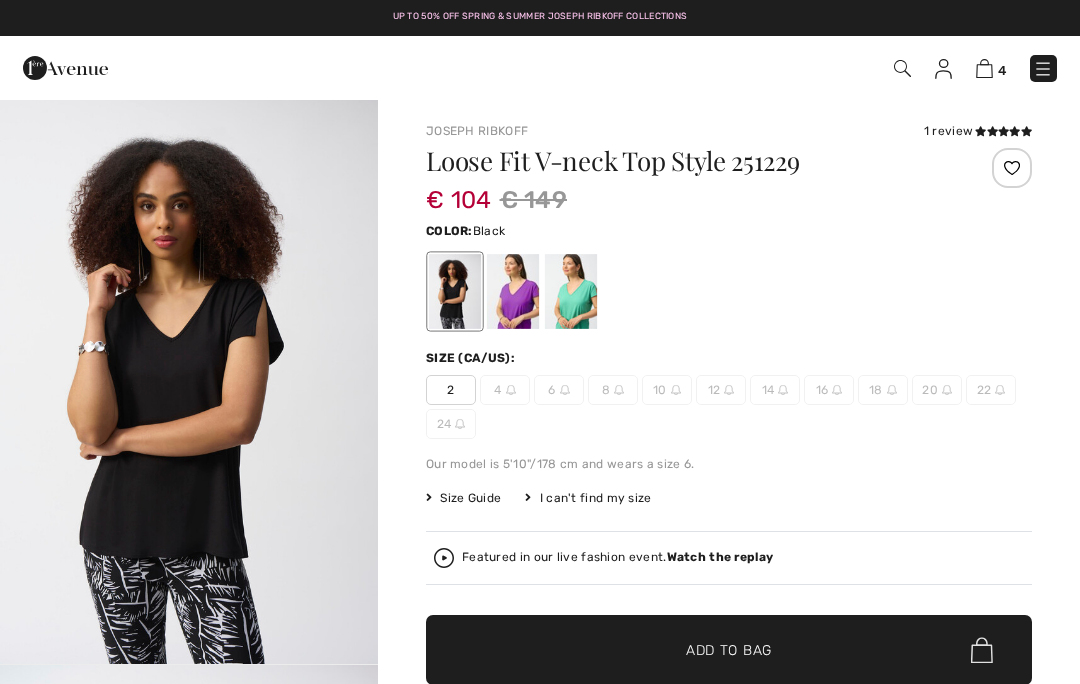 scroll, scrollTop: 0, scrollLeft: 0, axis: both 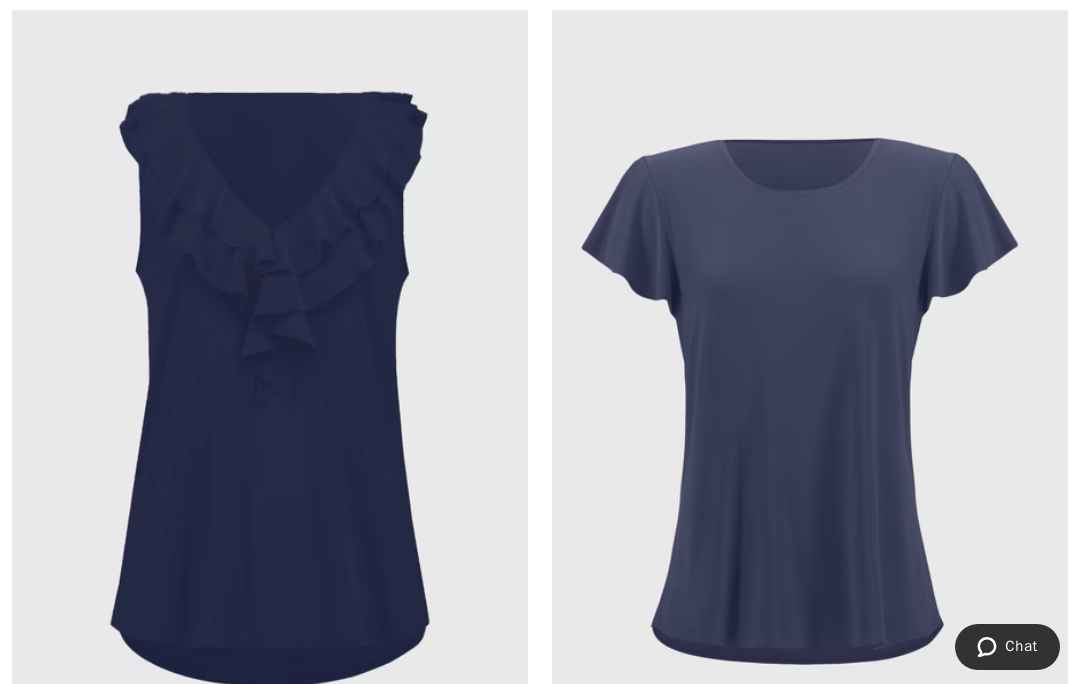 click at bounding box center [270, 395] 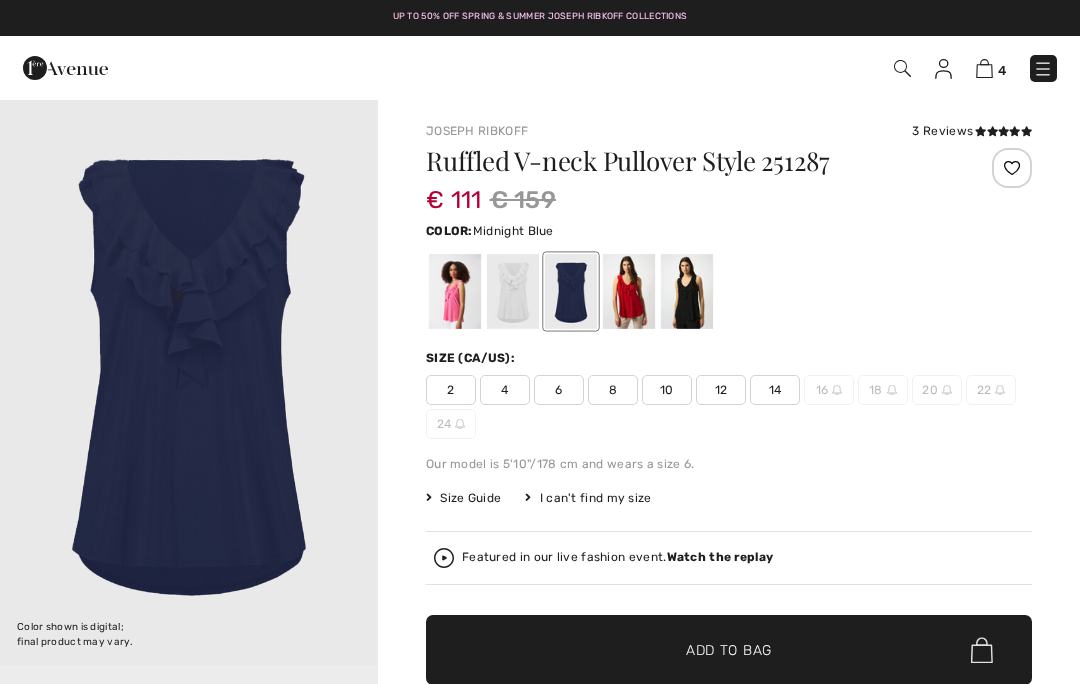 scroll, scrollTop: 0, scrollLeft: 0, axis: both 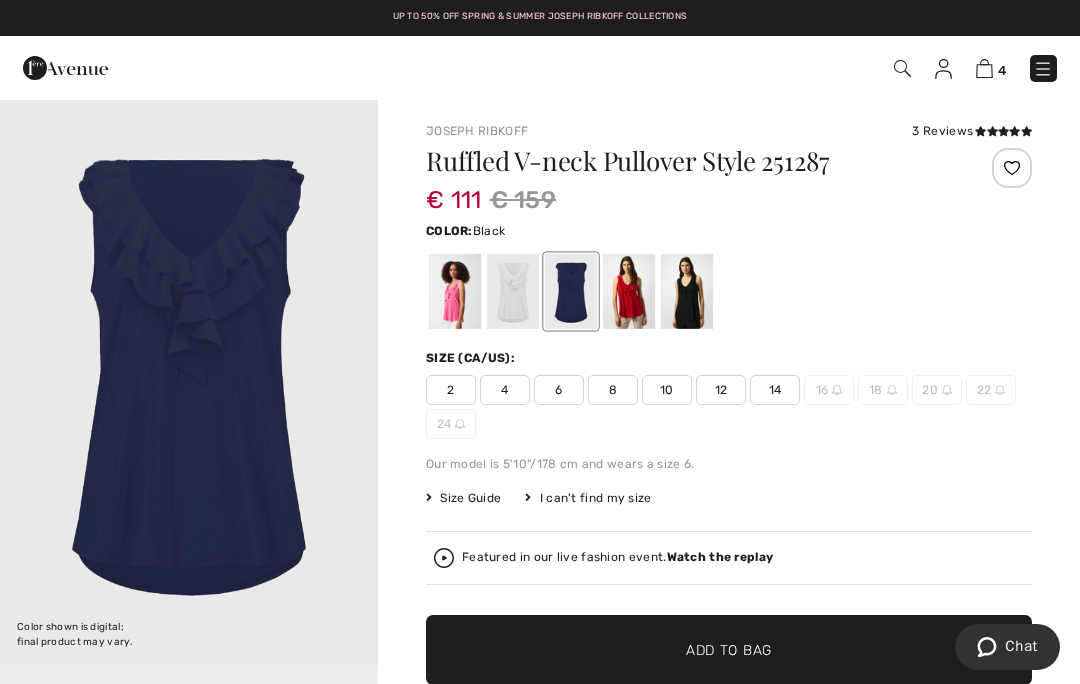 click at bounding box center (687, 291) 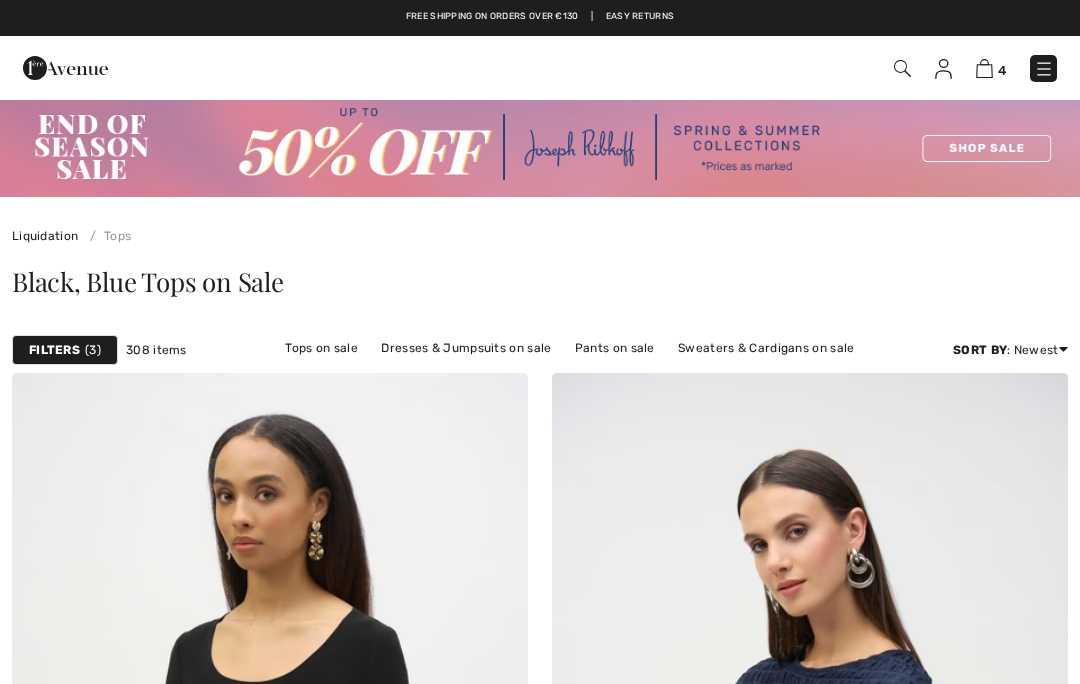 scroll, scrollTop: 14115, scrollLeft: 0, axis: vertical 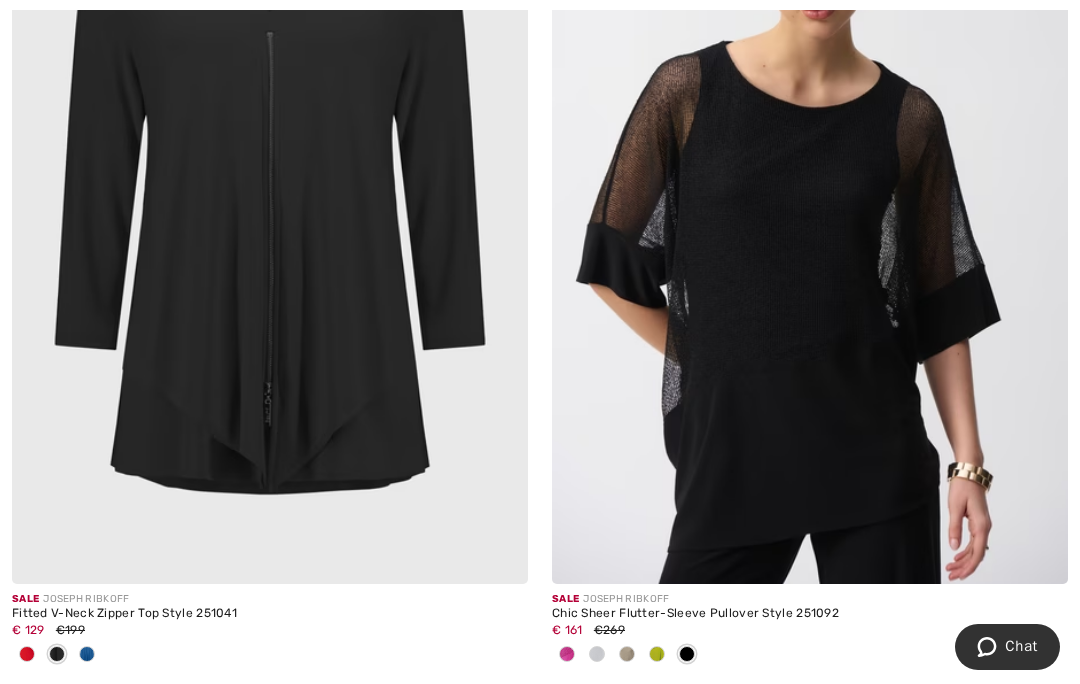 click on "Next" at bounding box center (822, 710) 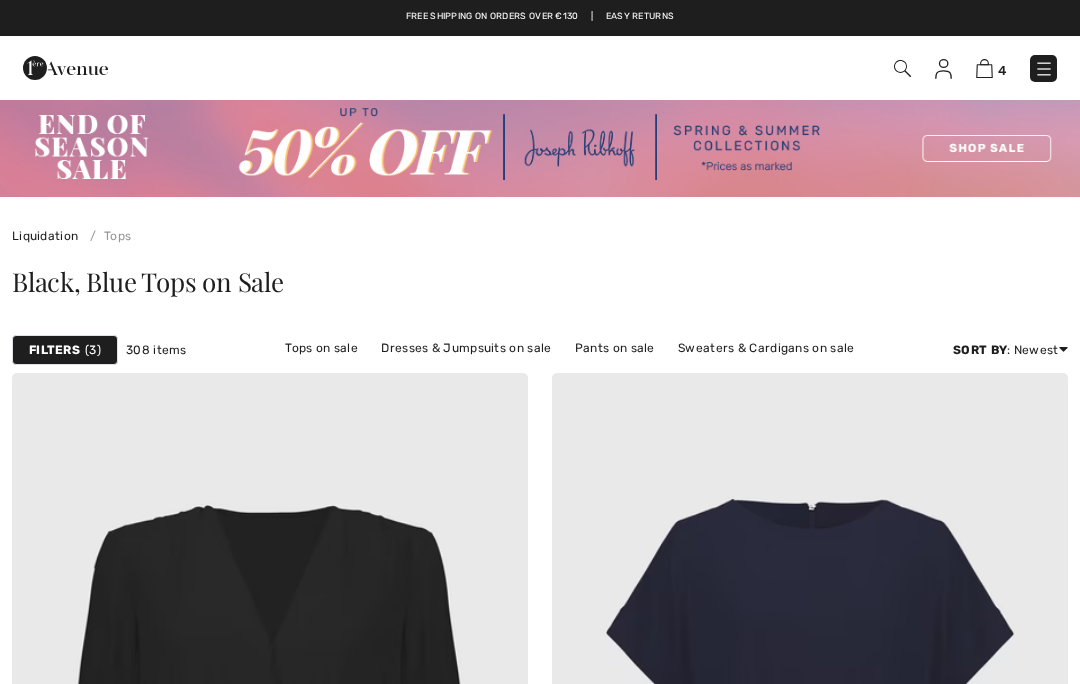 scroll, scrollTop: 0, scrollLeft: 0, axis: both 